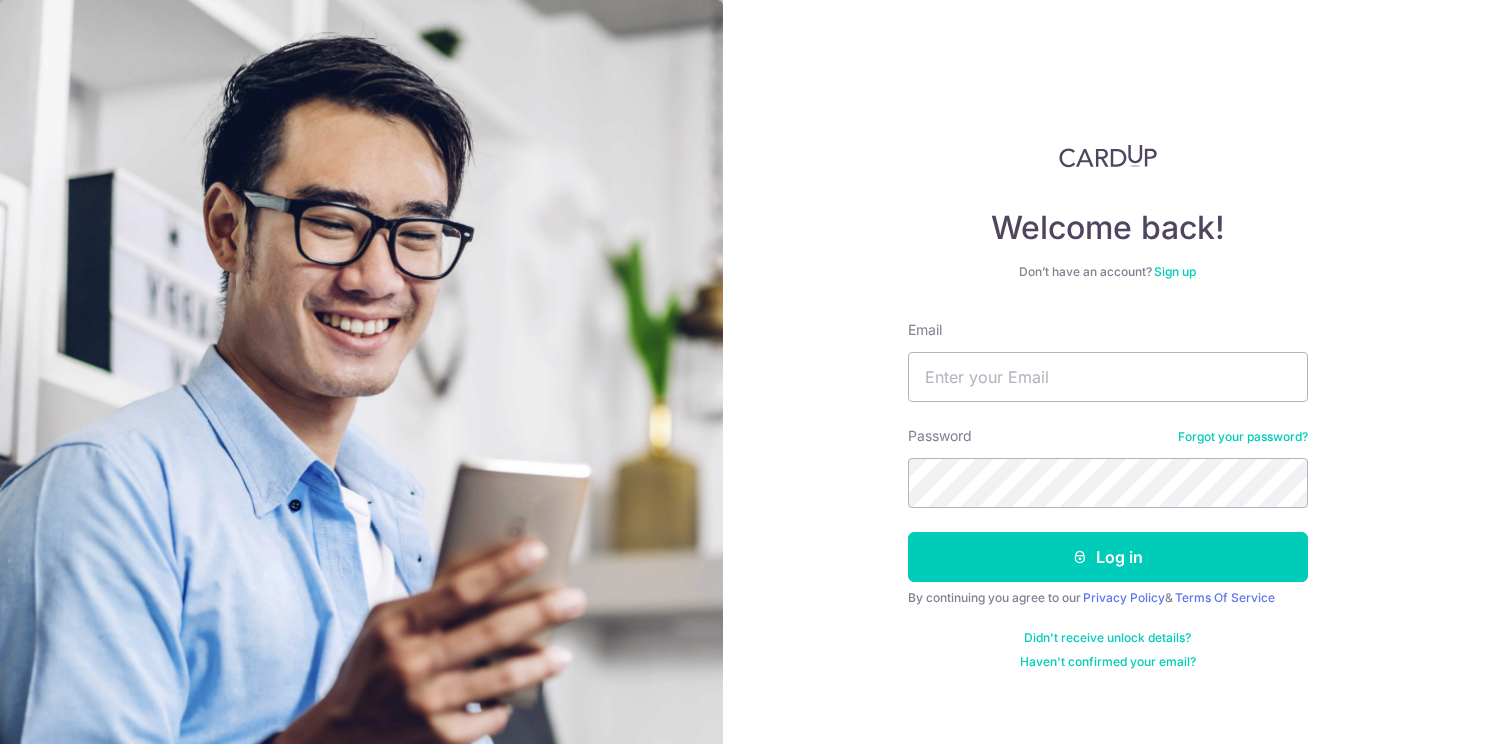 scroll, scrollTop: 0, scrollLeft: 0, axis: both 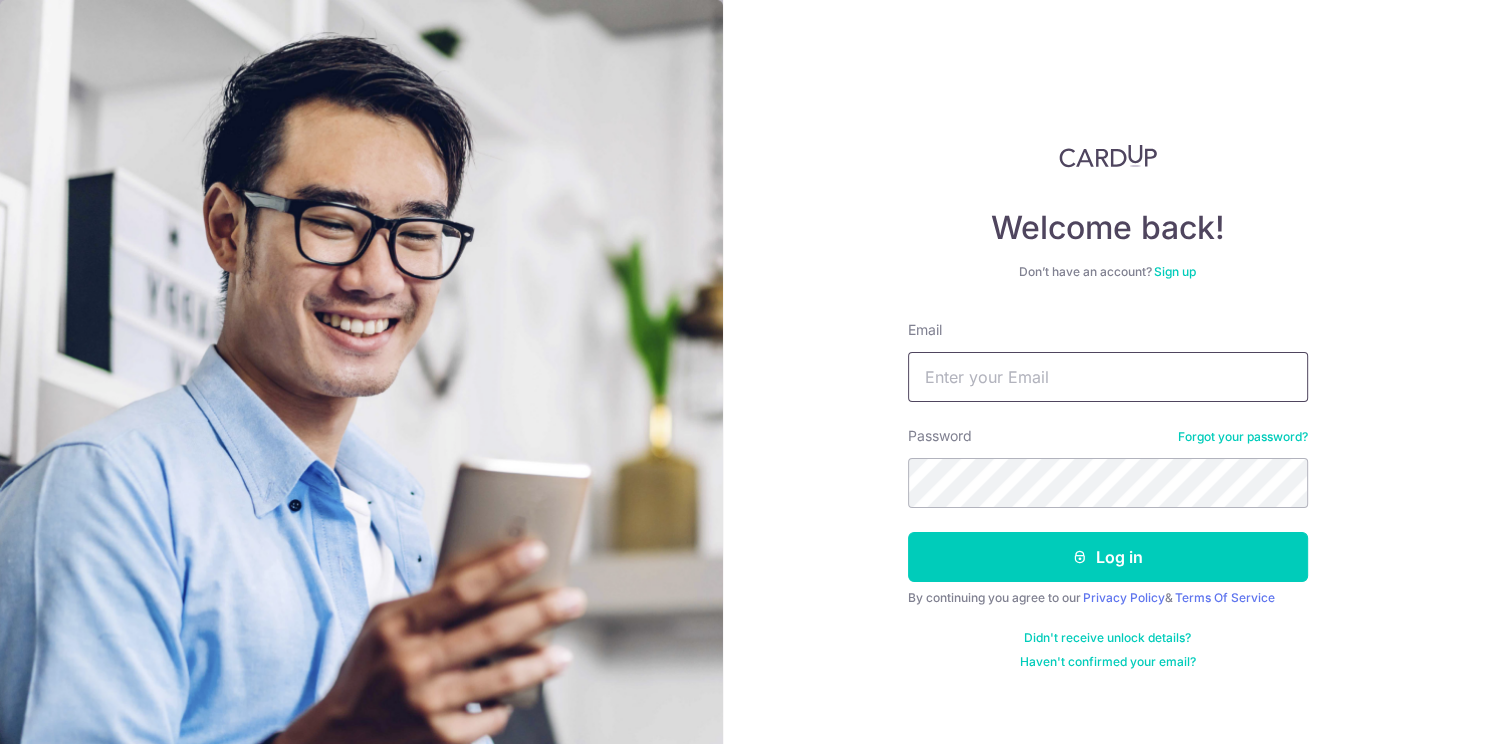 click on "Email" at bounding box center [1108, 377] 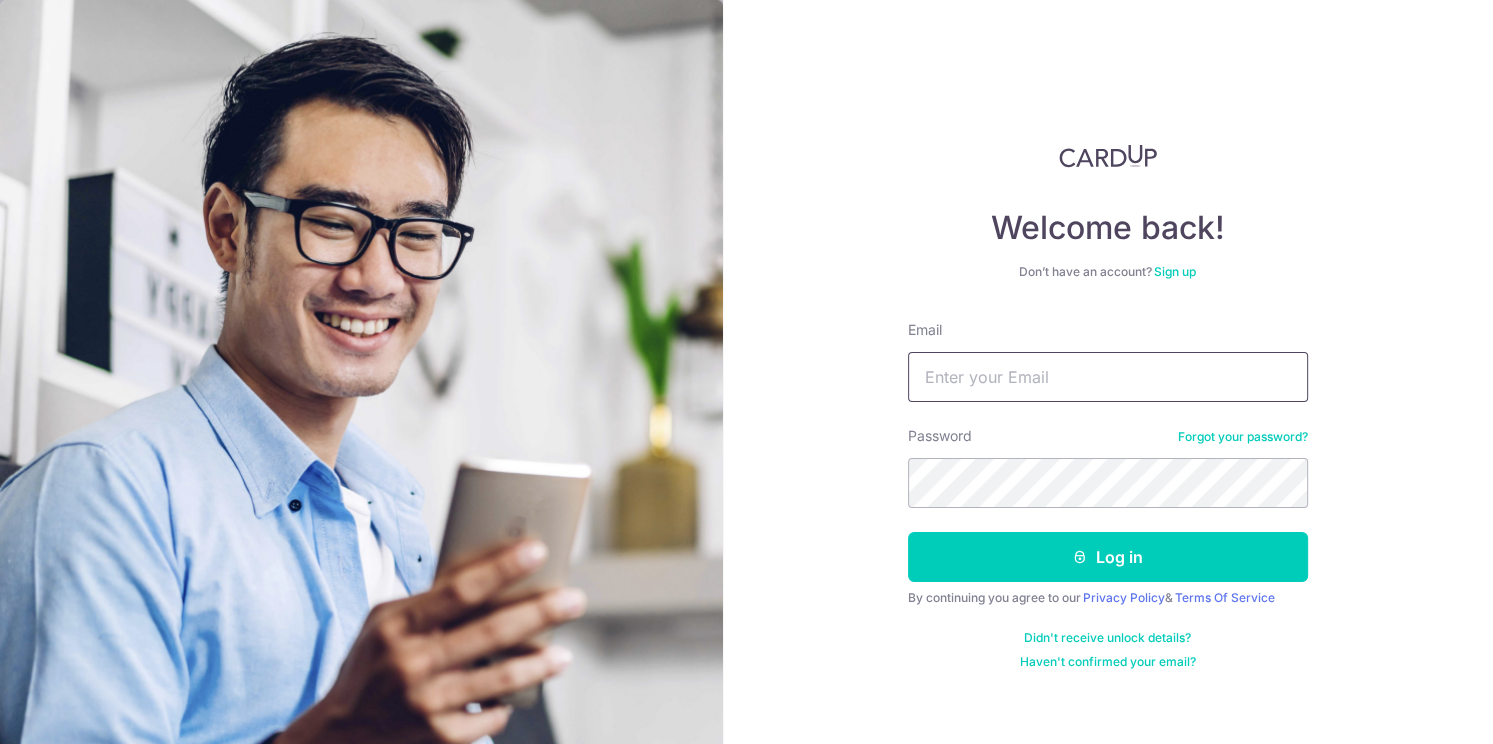type on "[EMAIL]" 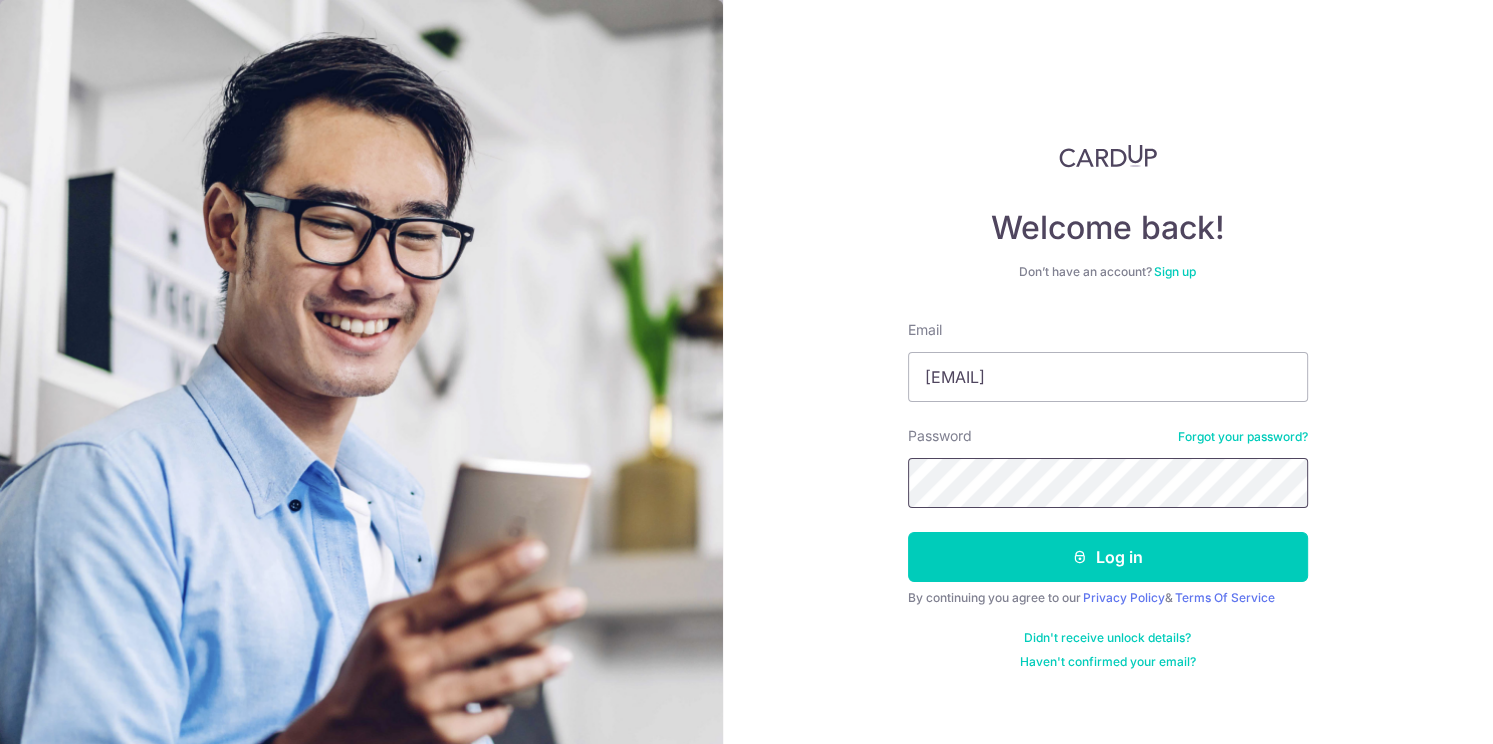 click on "Log in" at bounding box center [1108, 557] 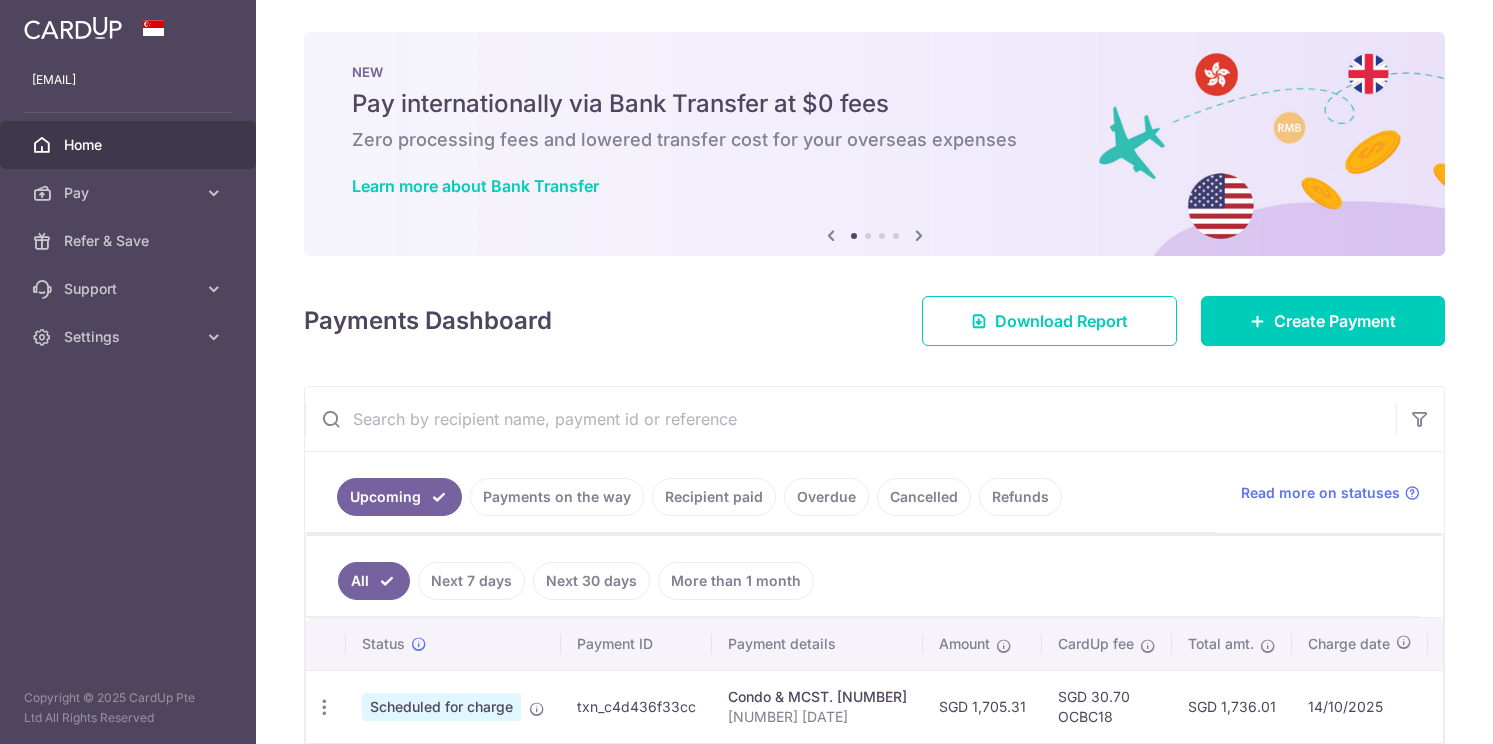 scroll, scrollTop: 0, scrollLeft: 0, axis: both 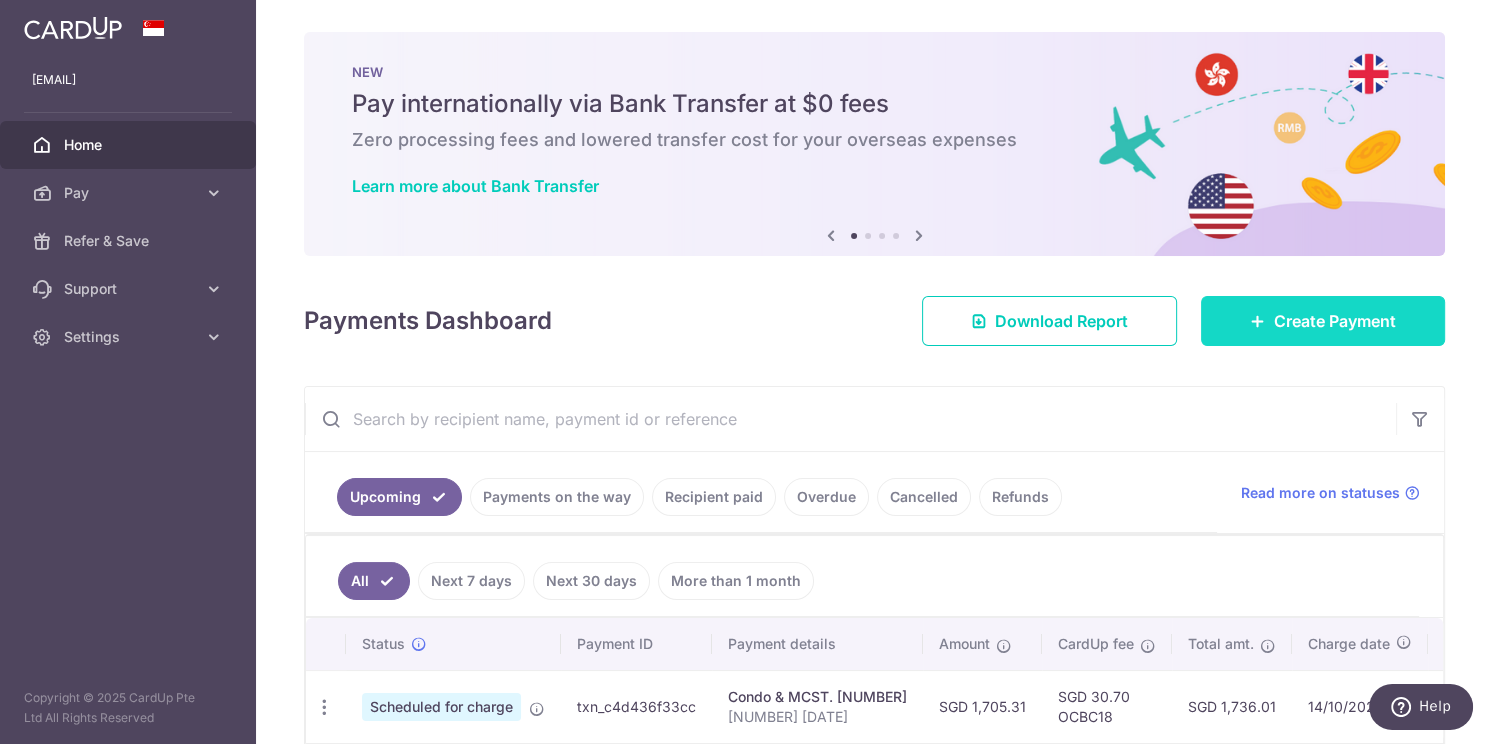 click on "Create Payment" at bounding box center [1323, 321] 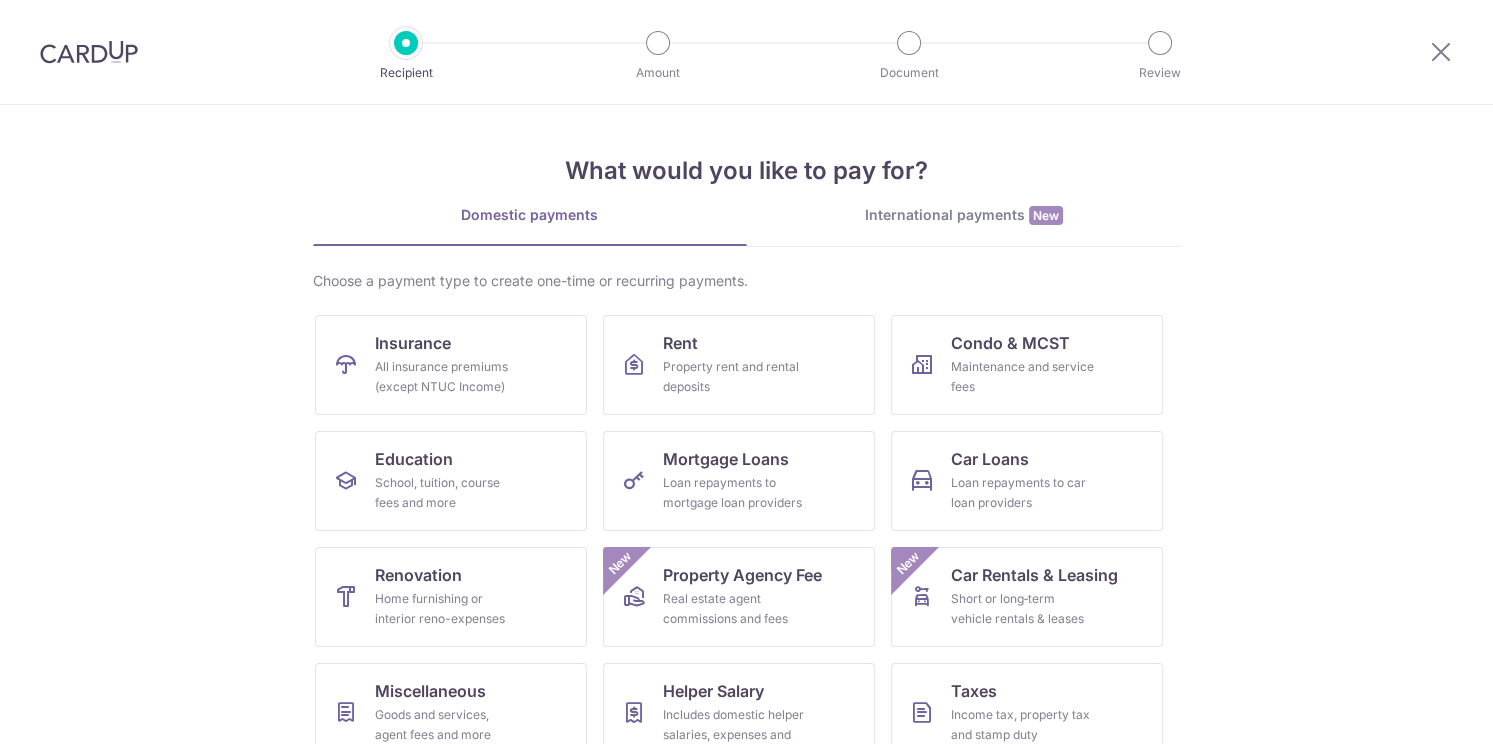 scroll, scrollTop: 0, scrollLeft: 0, axis: both 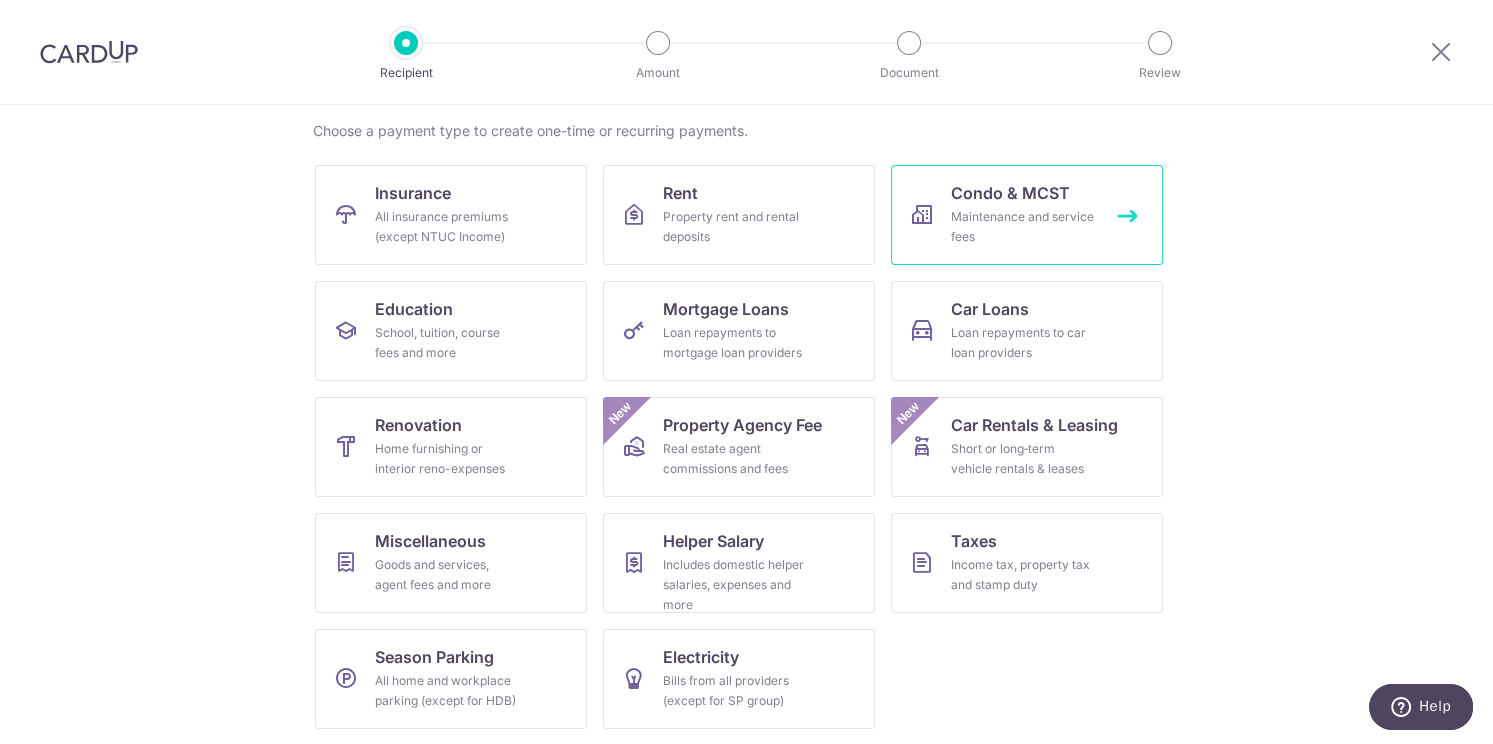 click on "Maintenance and service fees" at bounding box center (1023, 227) 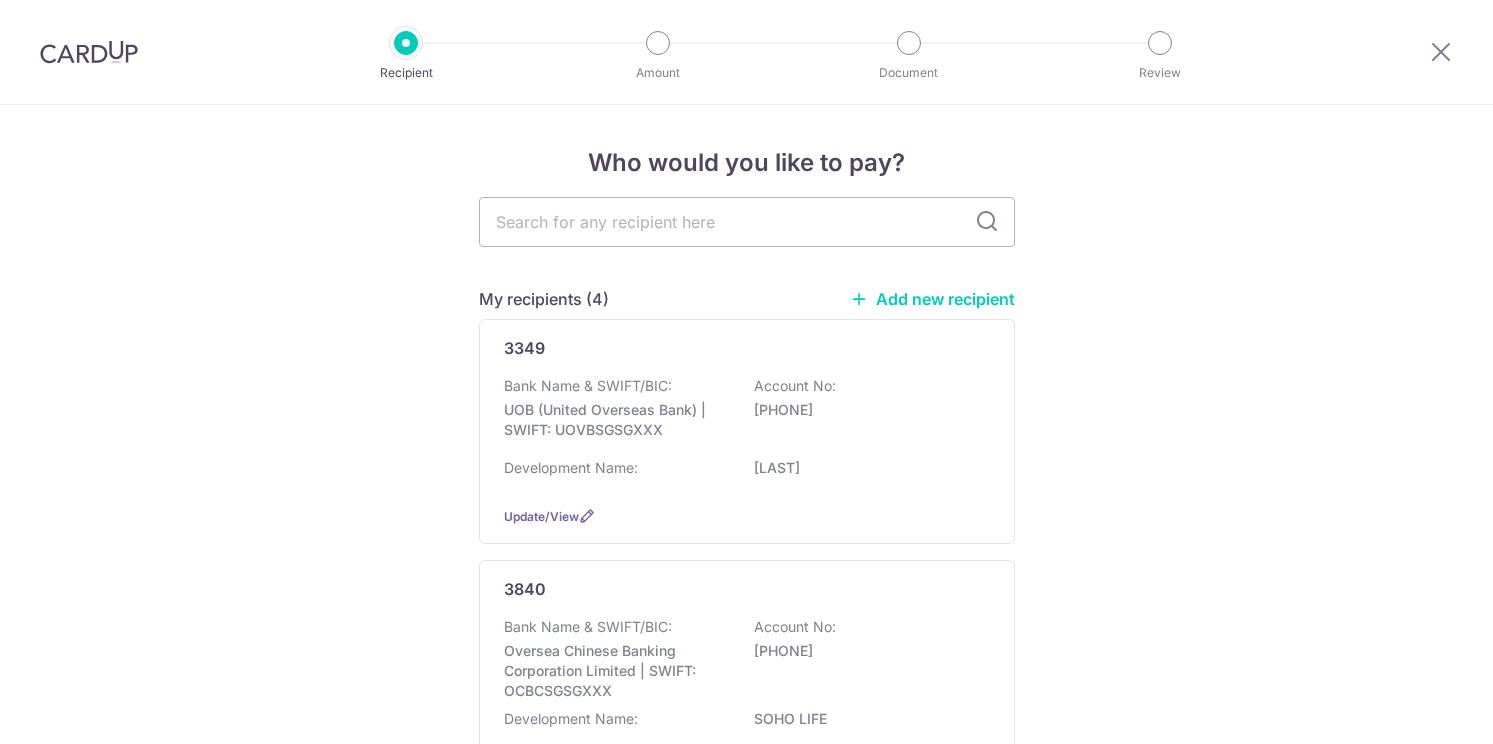 scroll, scrollTop: 0, scrollLeft: 0, axis: both 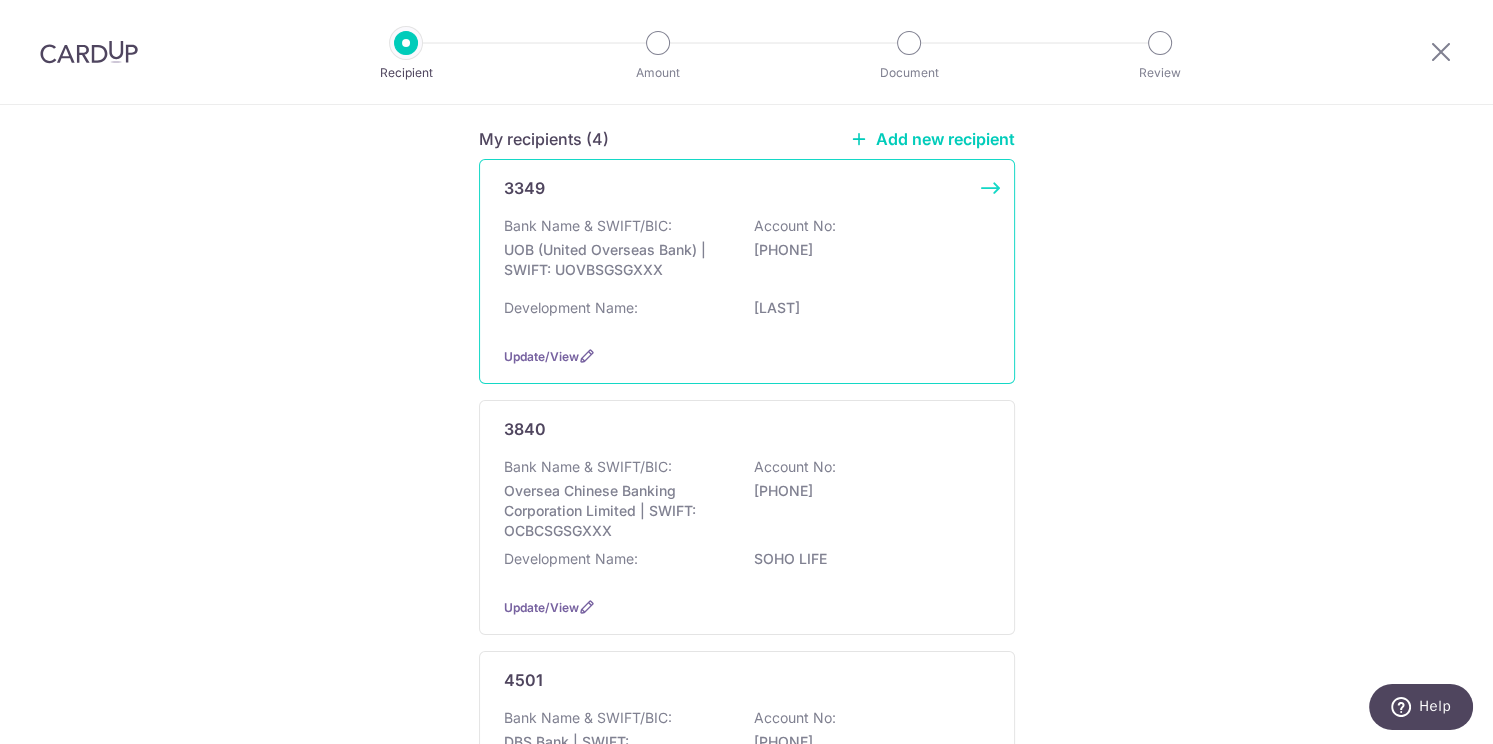 click on "Bank Name & SWIFT/BIC:
UOB (United Overseas Bank) | SWIFT: UOVBSGSGXXX
Account No:
3933013551" at bounding box center [747, 253] 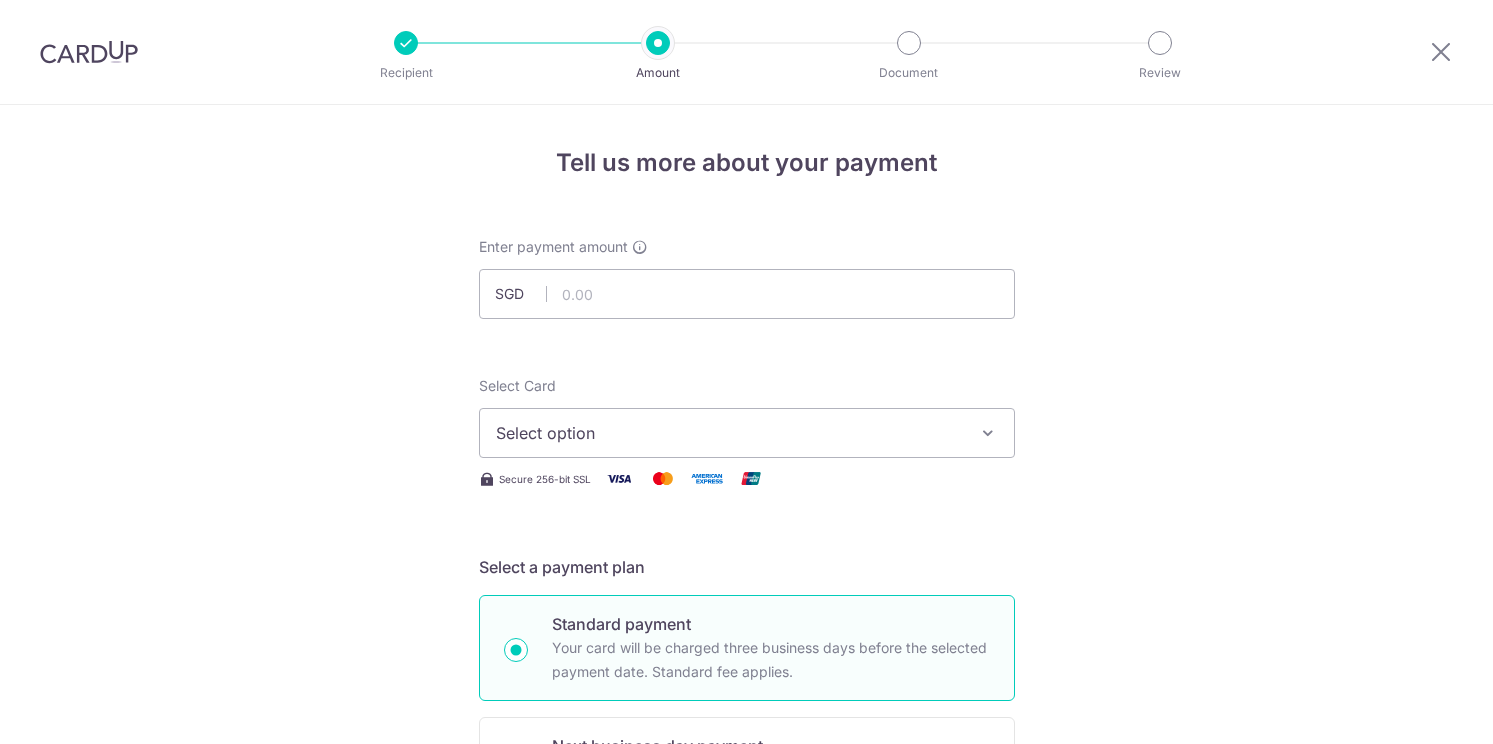 scroll, scrollTop: 0, scrollLeft: 0, axis: both 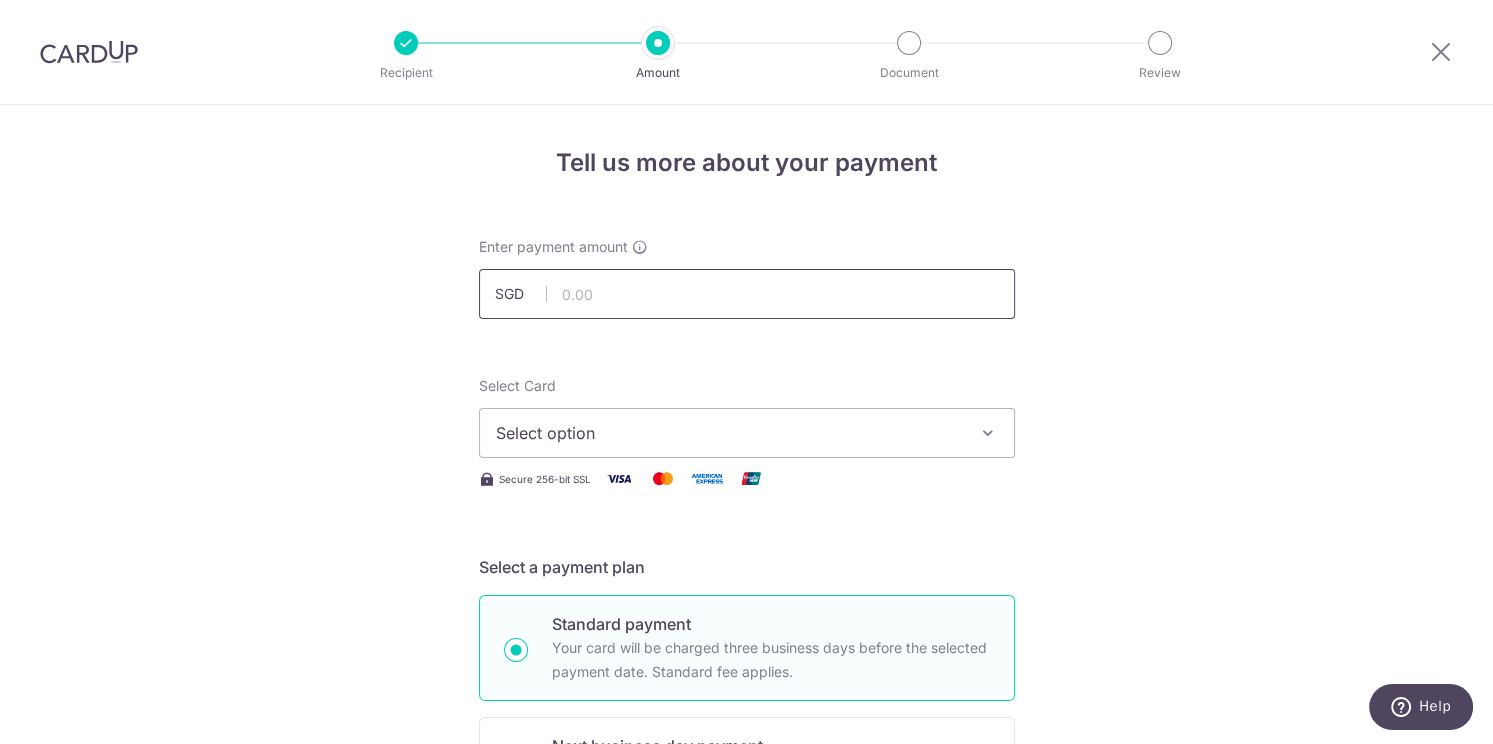 click at bounding box center [747, 294] 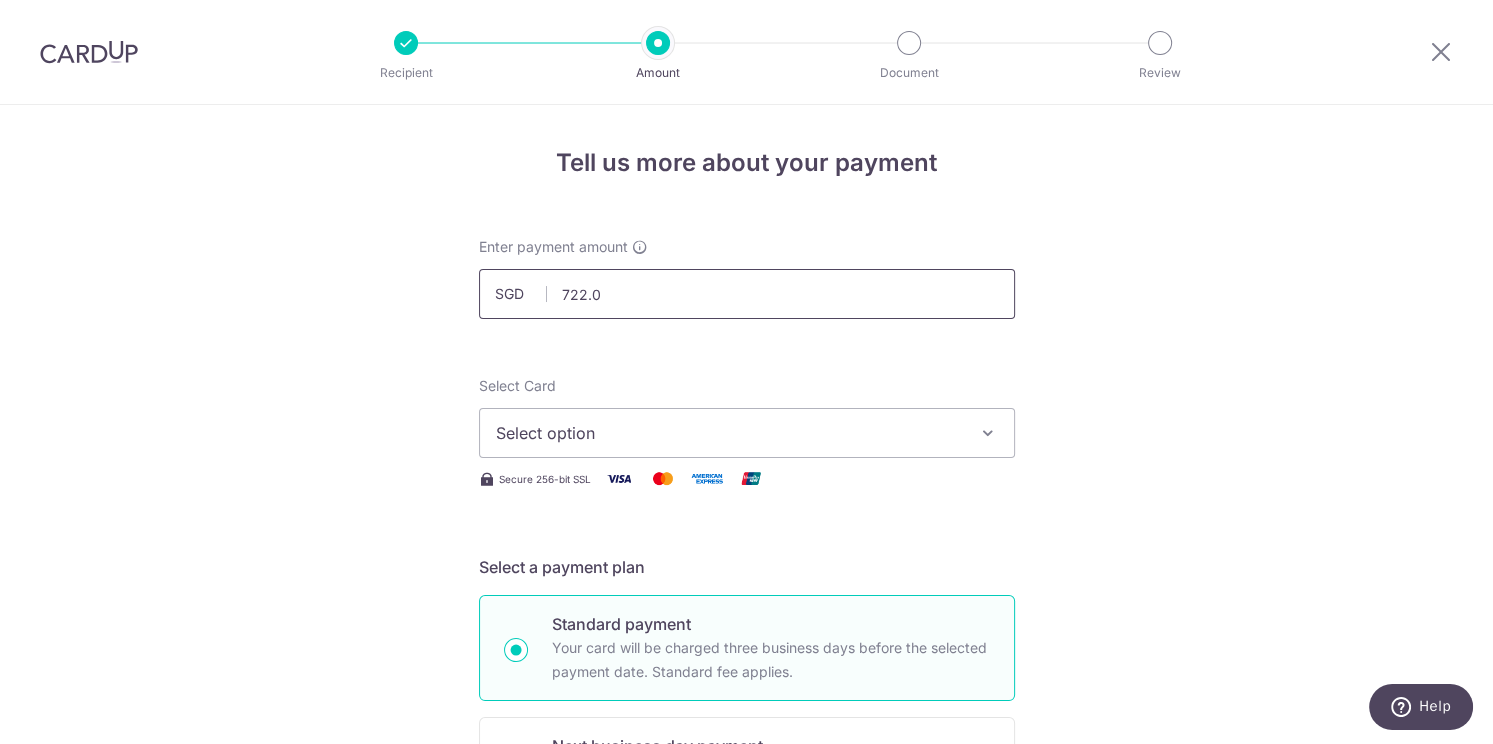 type on "722.02" 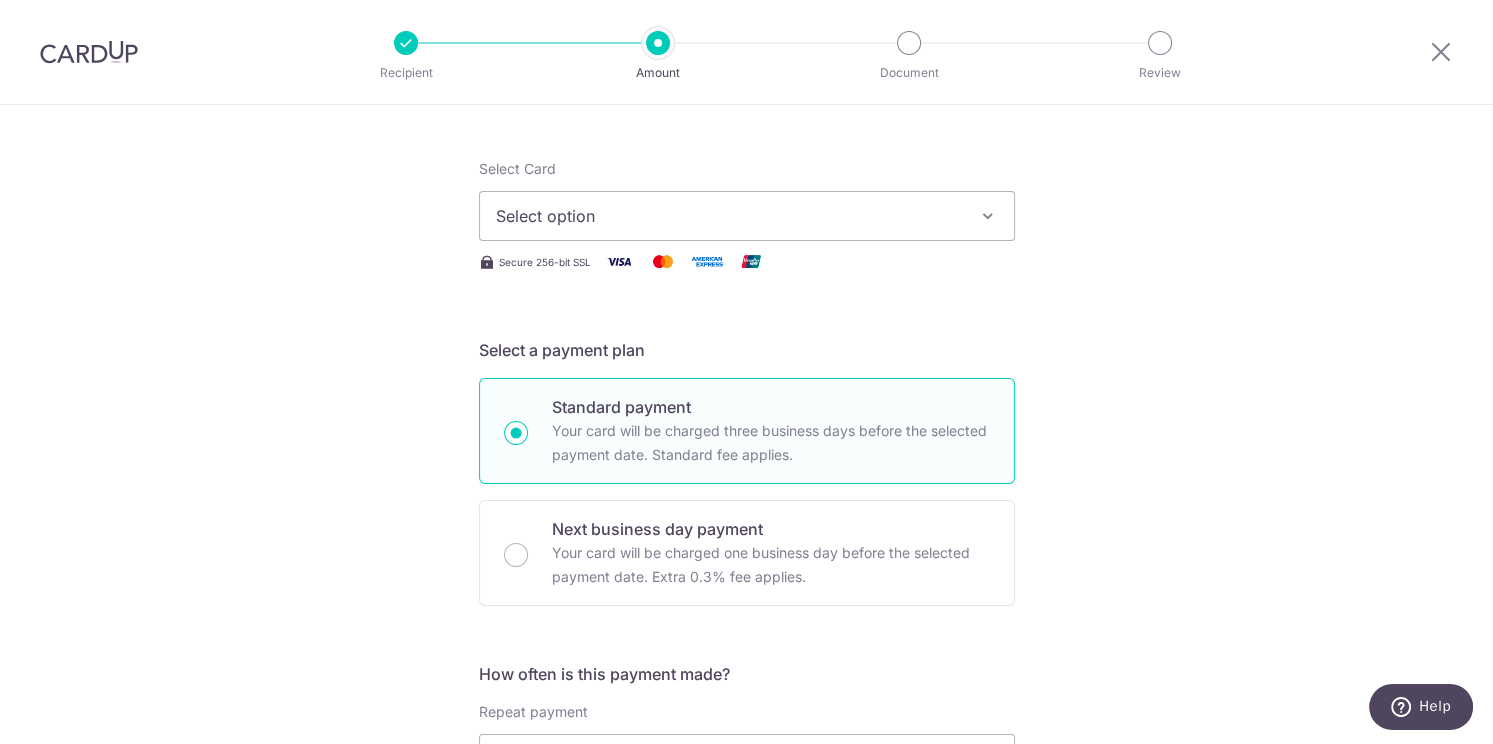 scroll, scrollTop: 240, scrollLeft: 0, axis: vertical 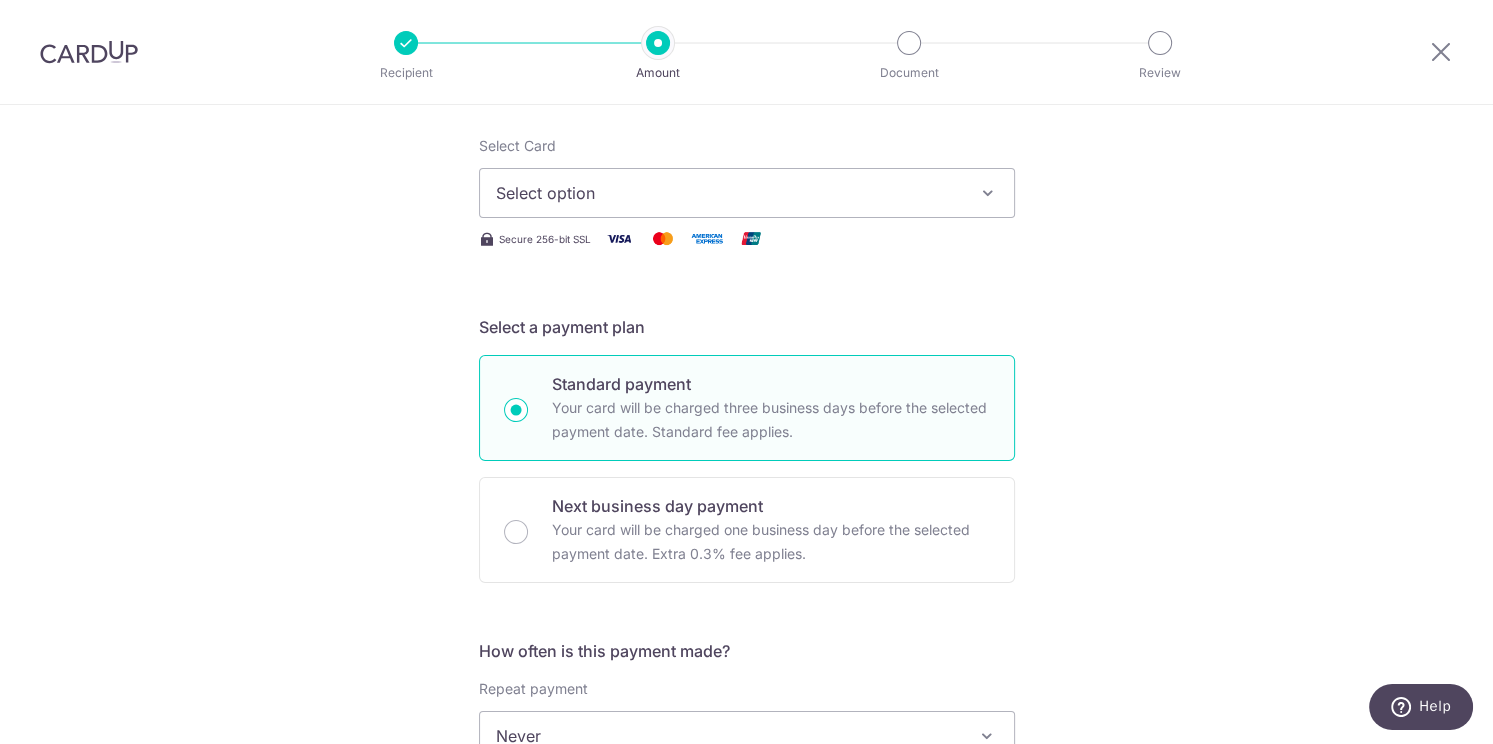 click on "Select option" at bounding box center [747, 193] 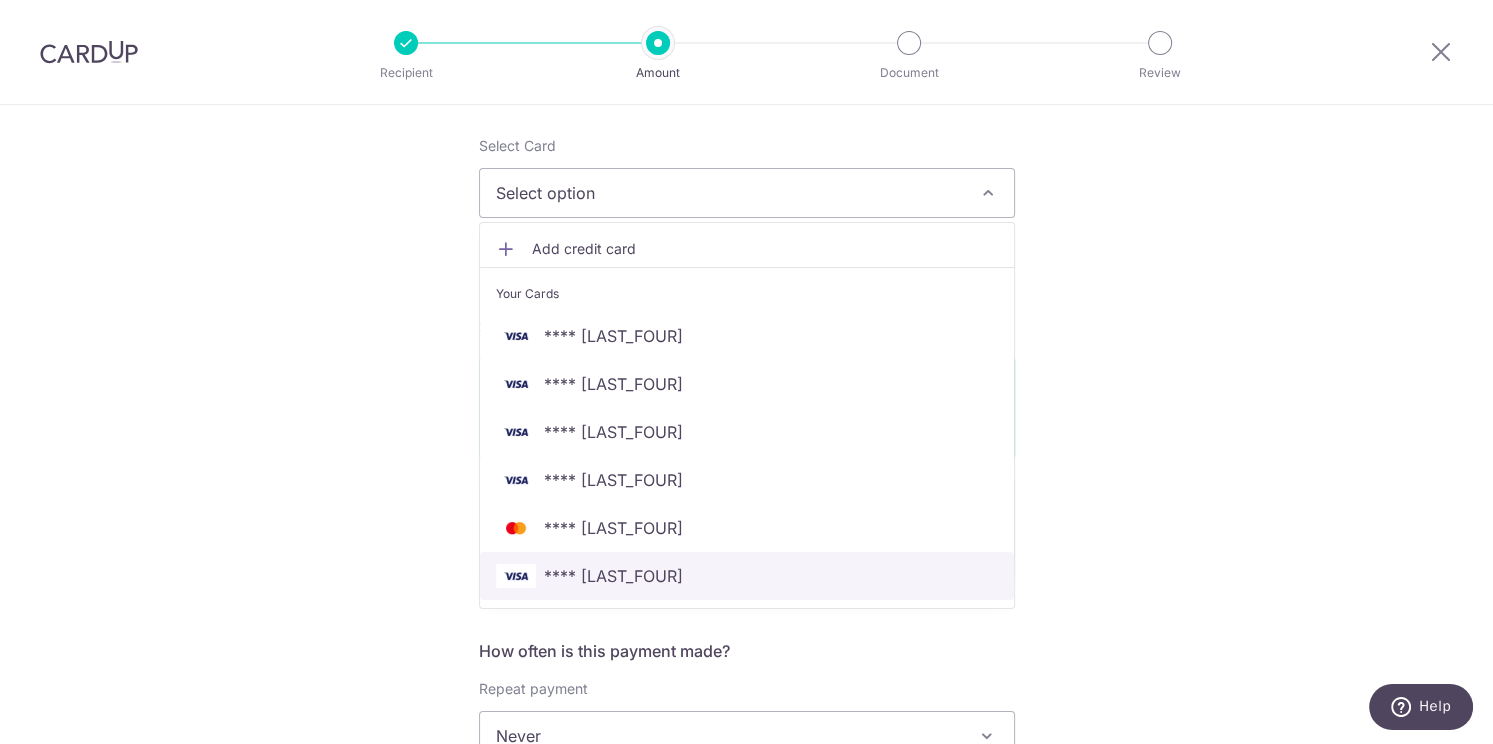 click on "**** 1878" at bounding box center [747, 576] 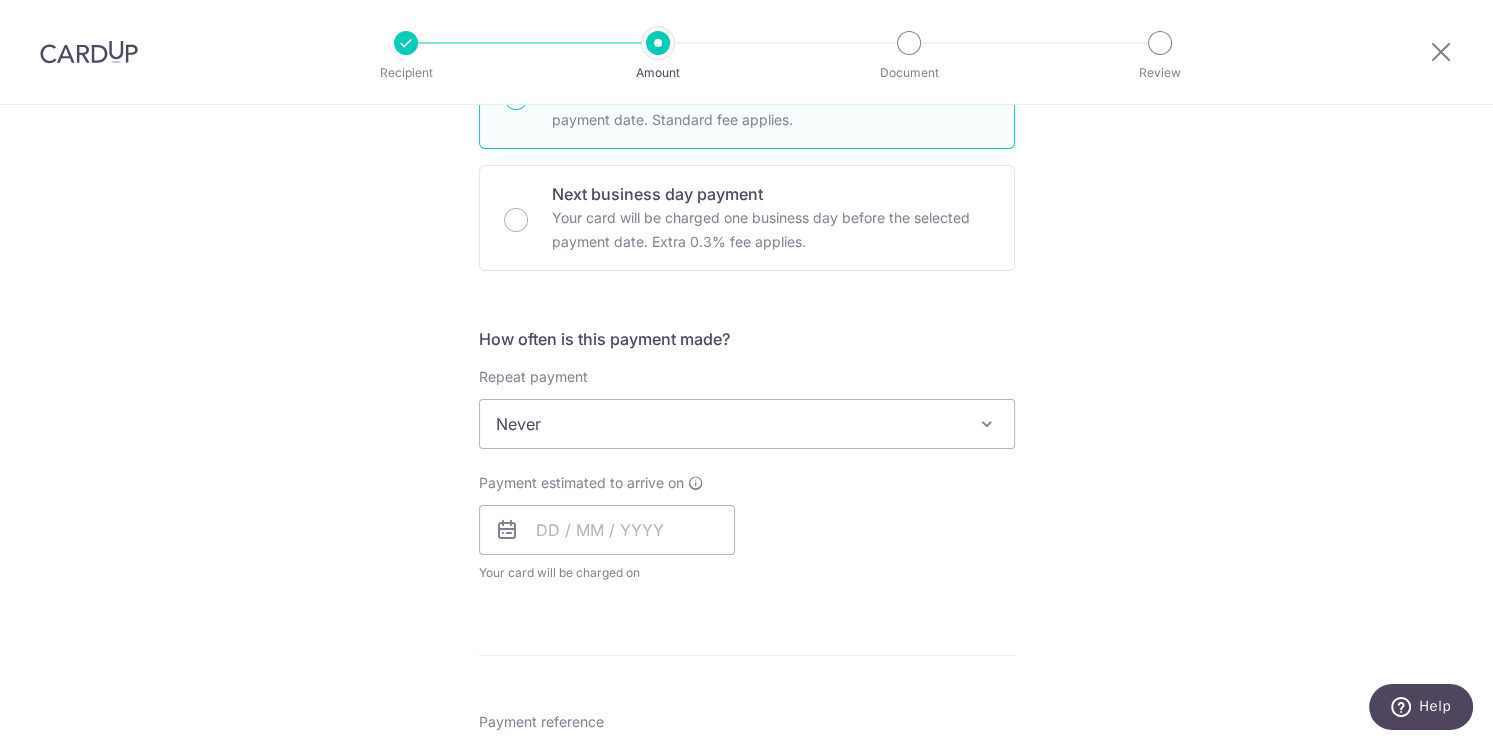 scroll, scrollTop: 720, scrollLeft: 0, axis: vertical 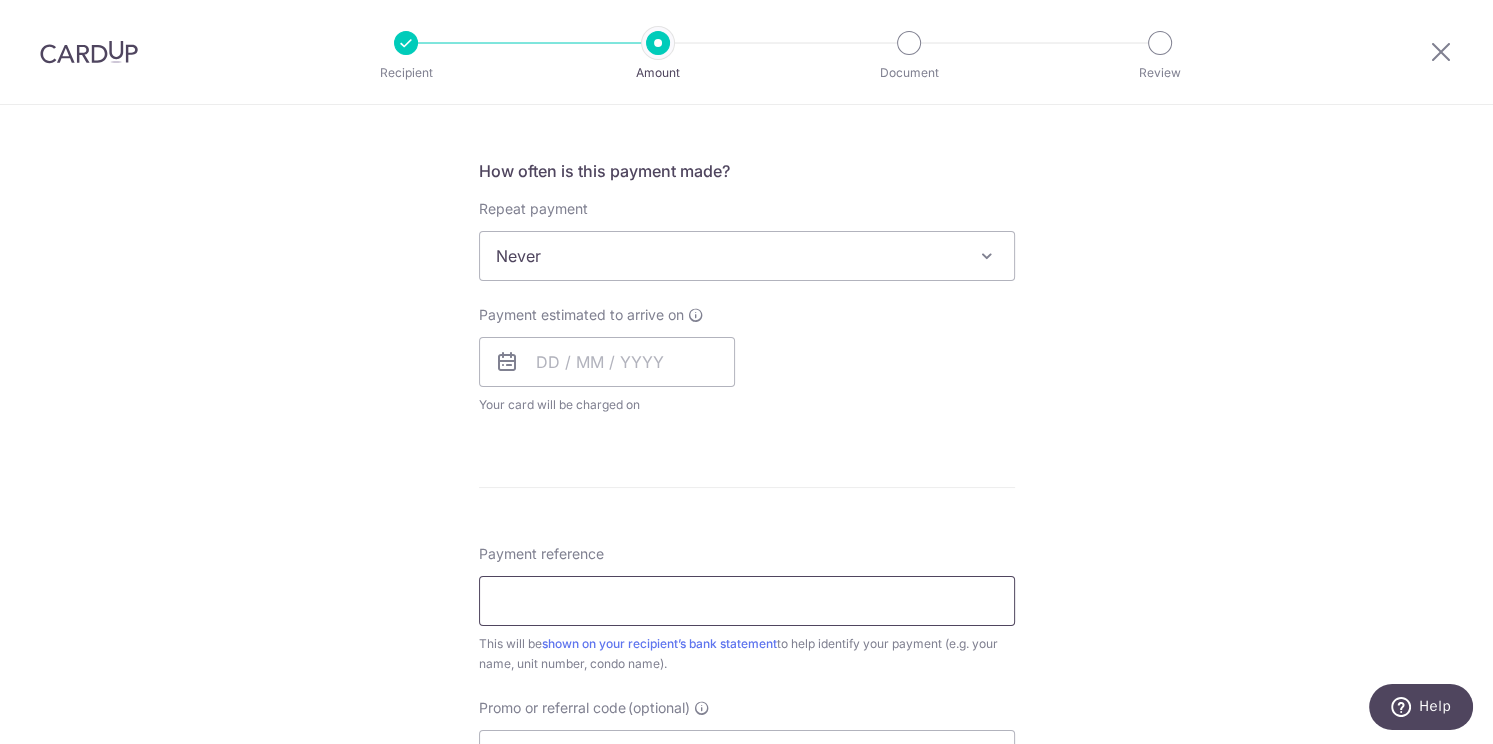 click on "Payment reference" at bounding box center [747, 601] 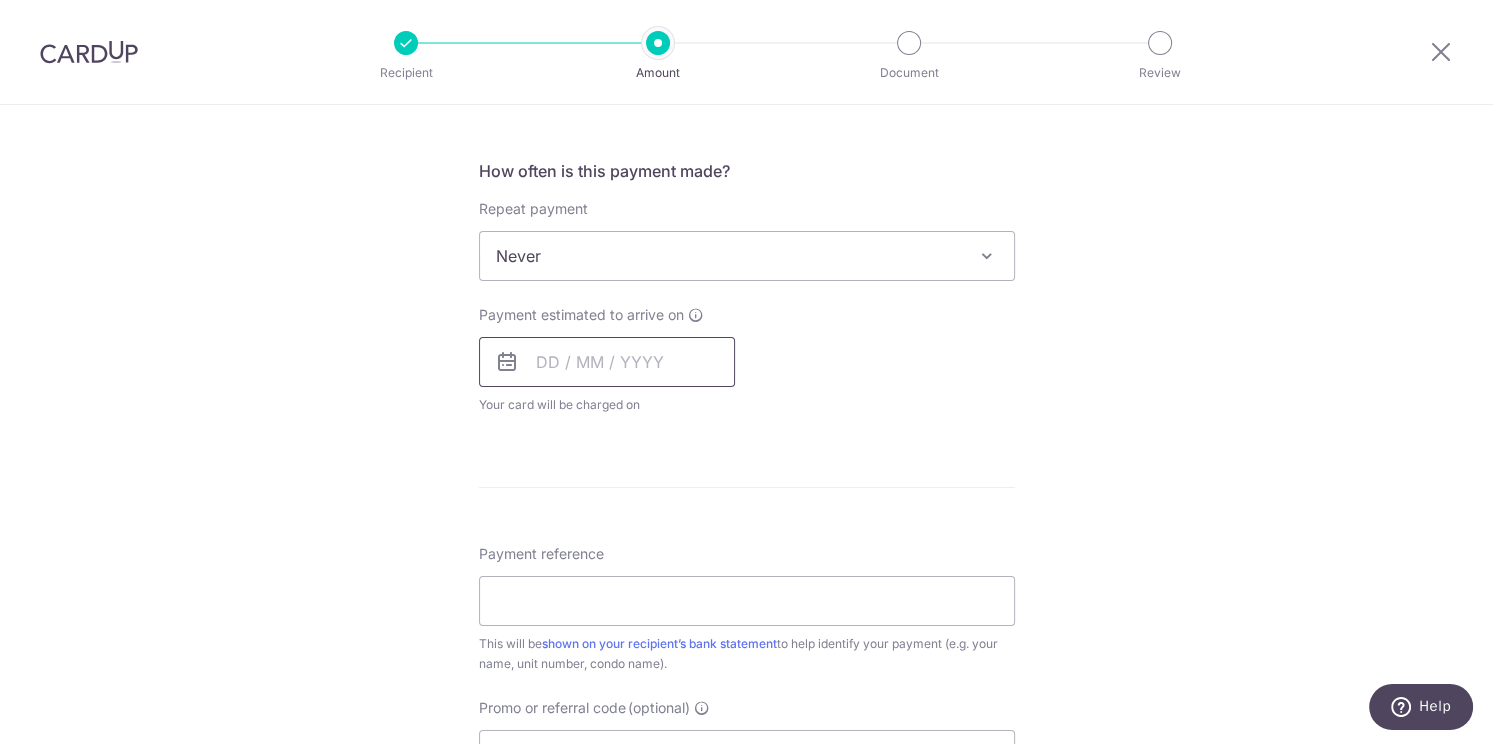 click at bounding box center [607, 362] 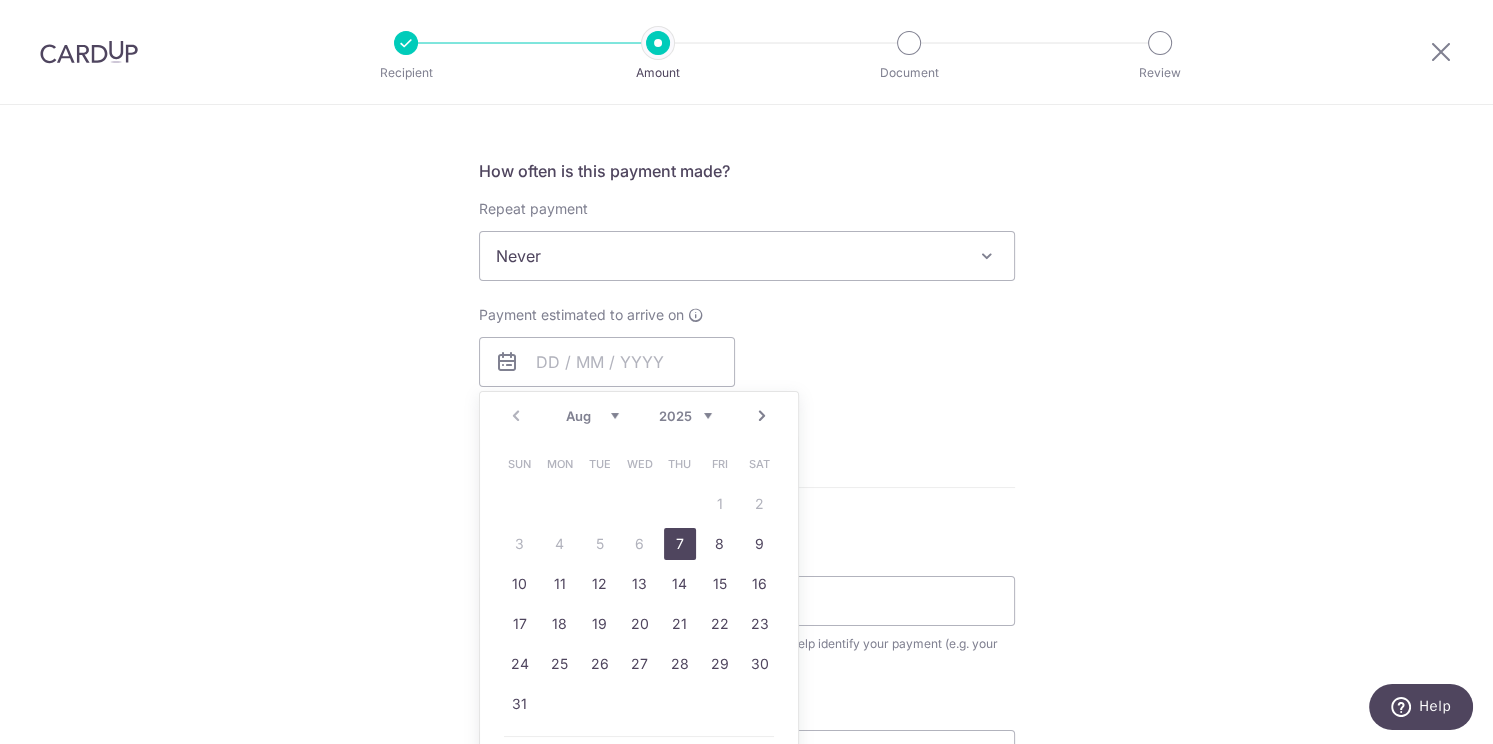 click on "7" at bounding box center (680, 544) 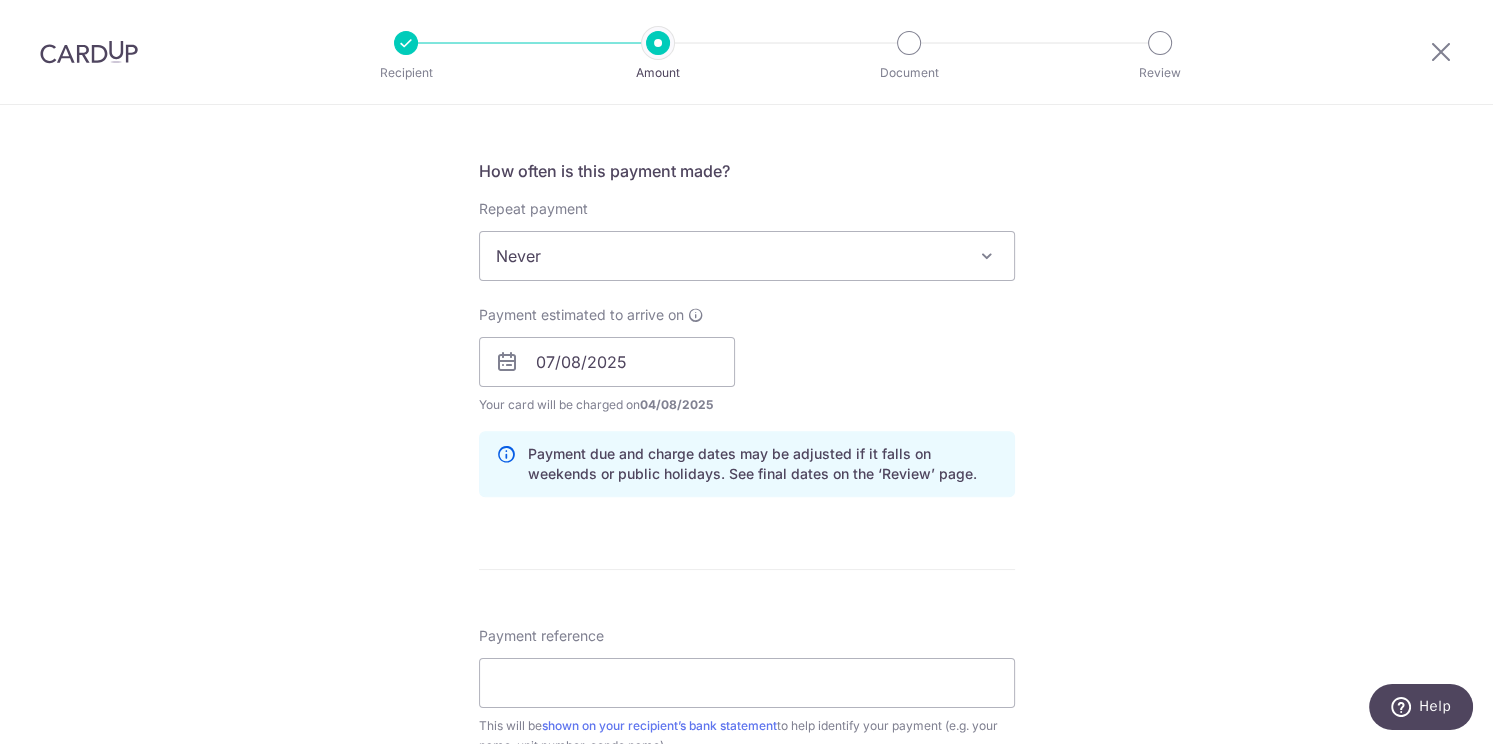 scroll, scrollTop: 960, scrollLeft: 0, axis: vertical 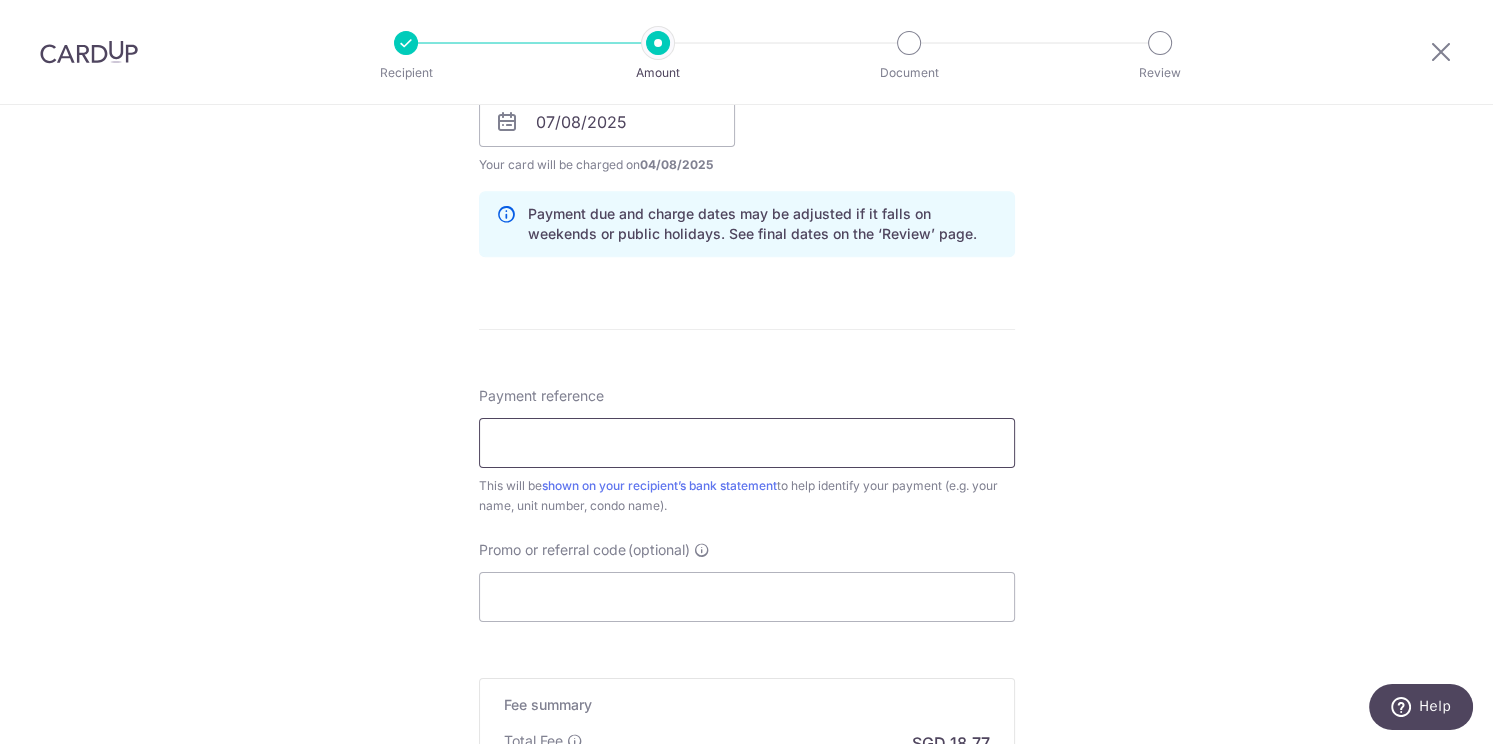 click on "Payment reference" at bounding box center (747, 443) 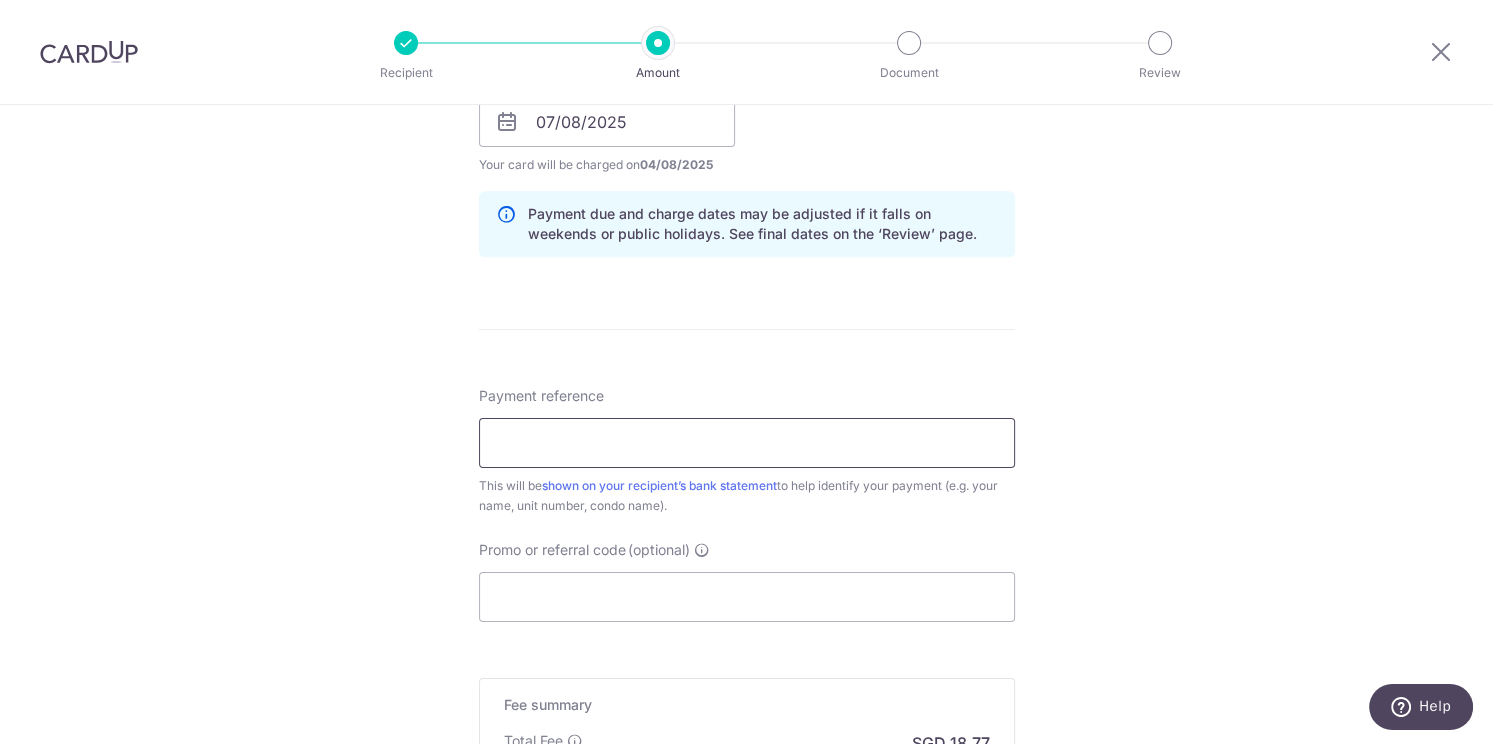 click on "Payment reference" at bounding box center [747, 443] 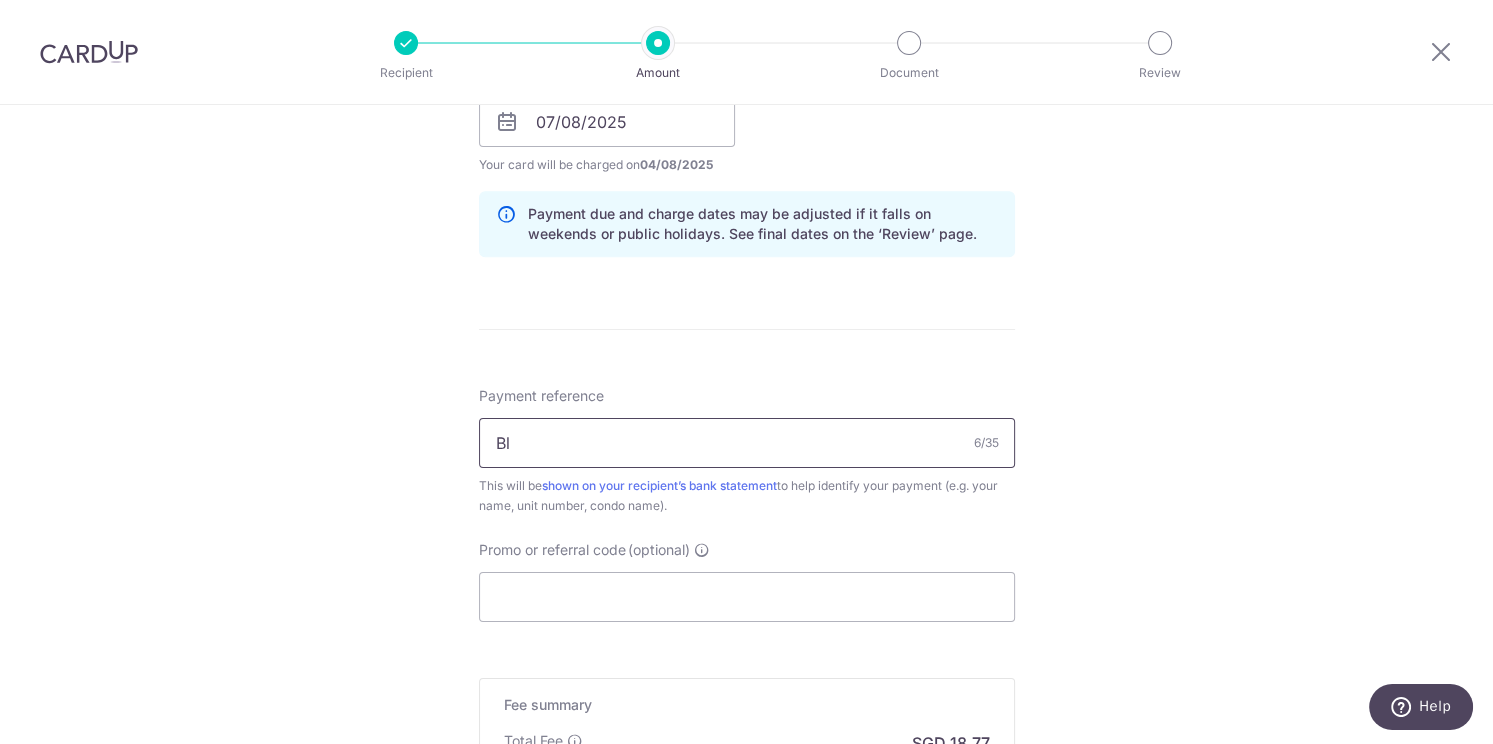 type on "B" 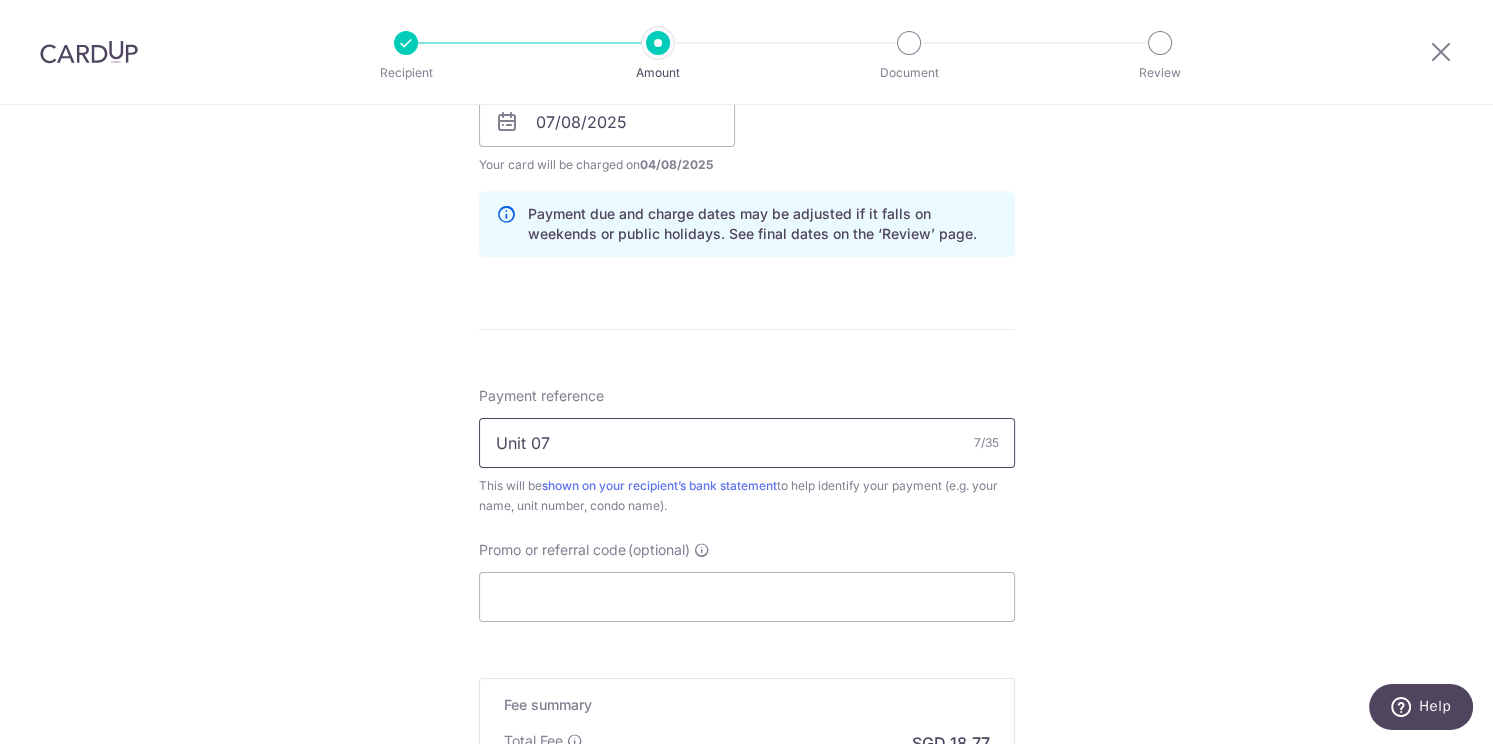 type on "UNIT 07-03 / 2503001" 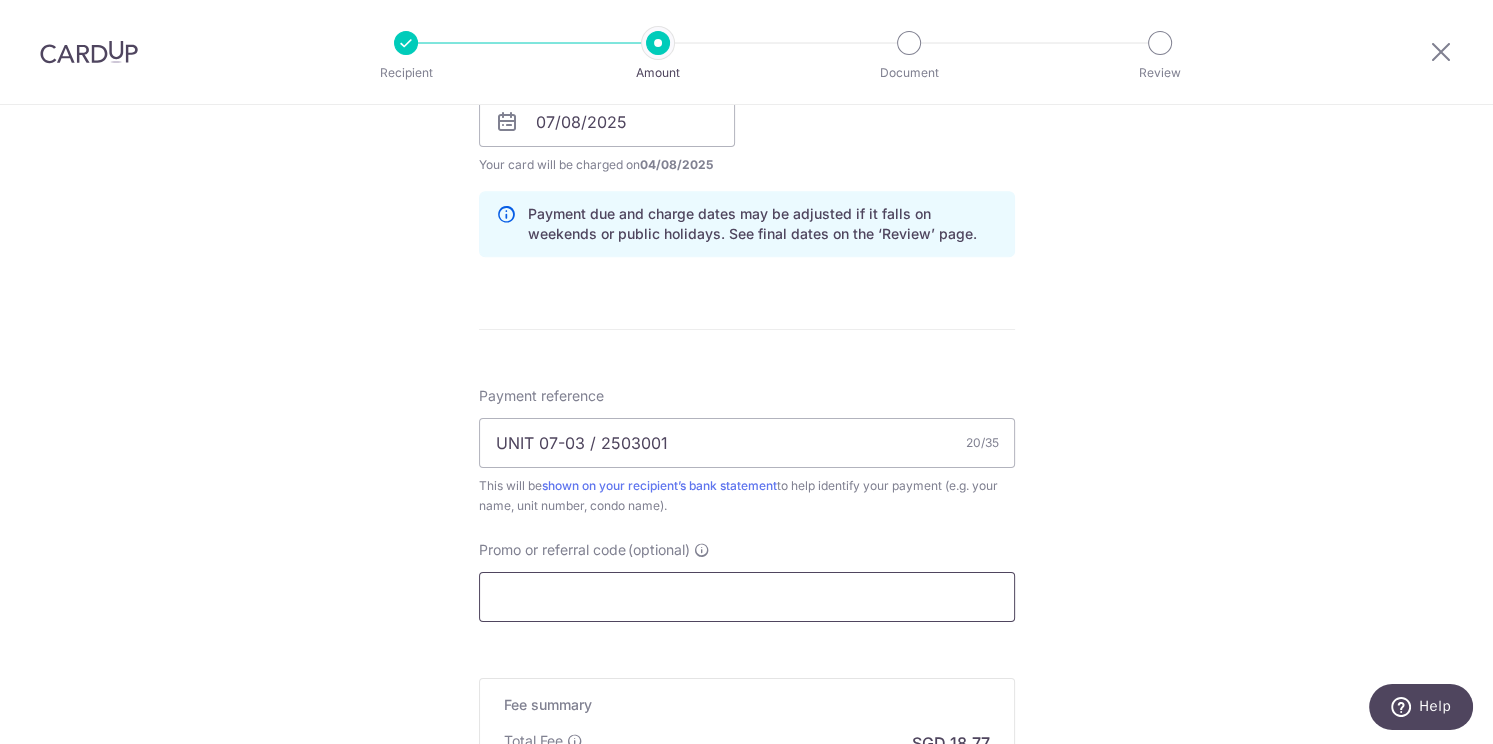 click on "Promo or referral code
(optional)" at bounding box center [747, 597] 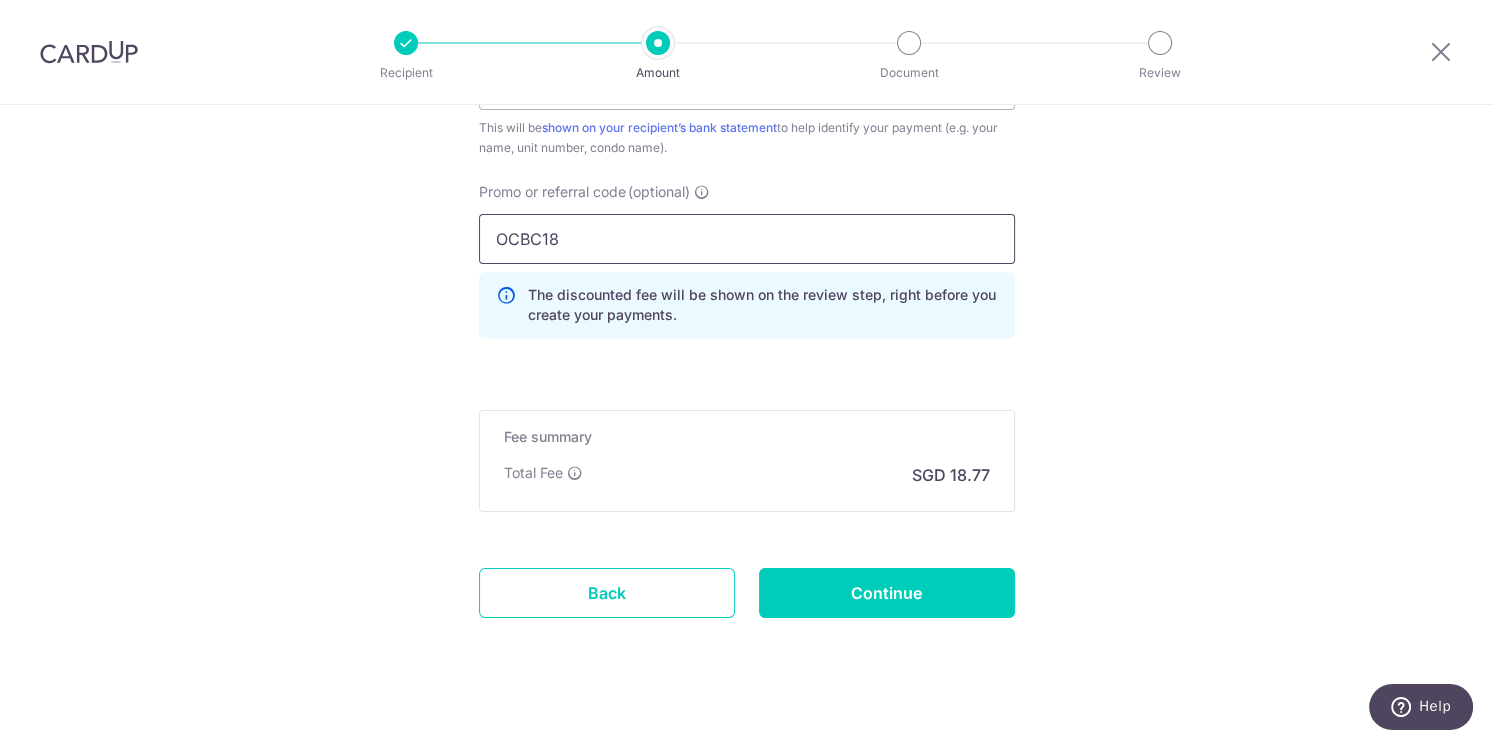 scroll, scrollTop: 1339, scrollLeft: 0, axis: vertical 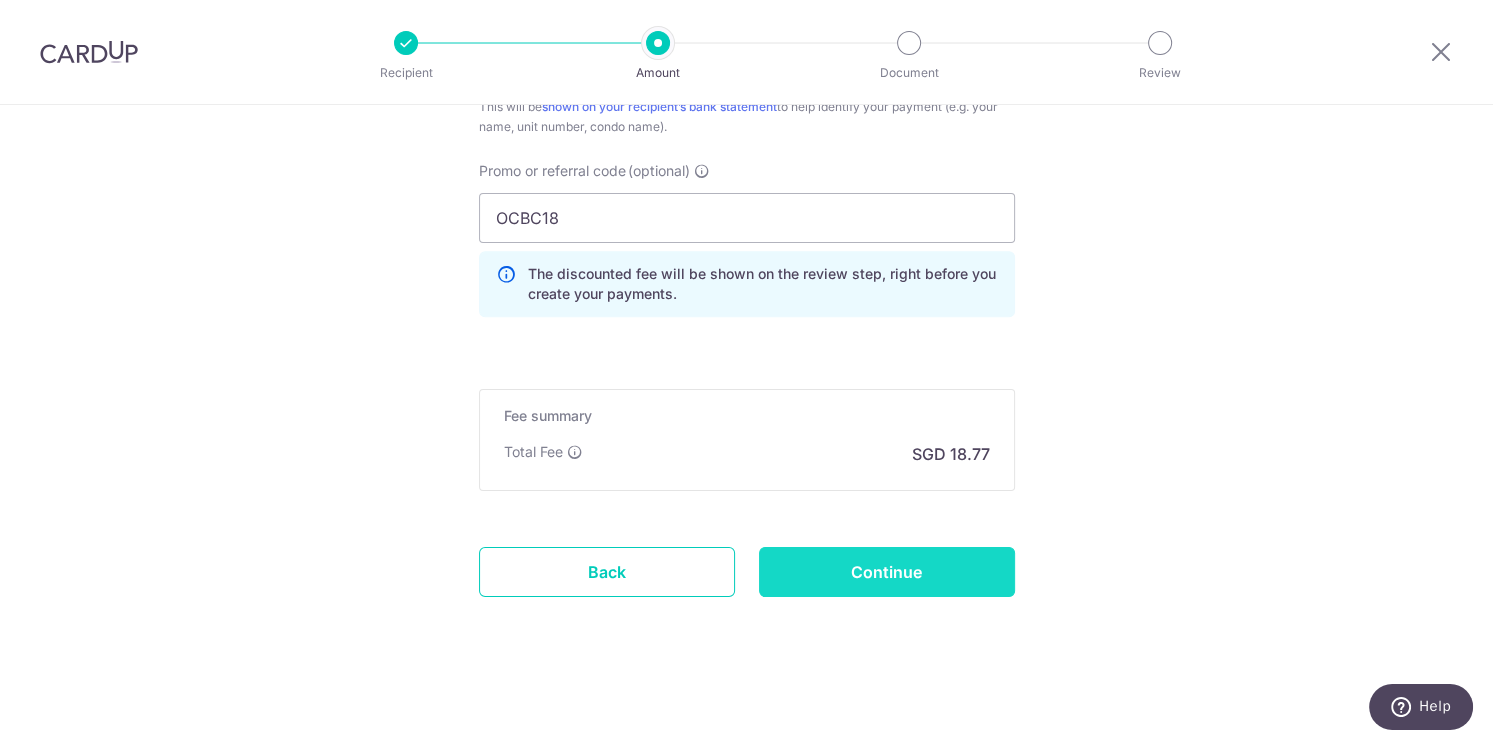 click on "Continue" at bounding box center [887, 572] 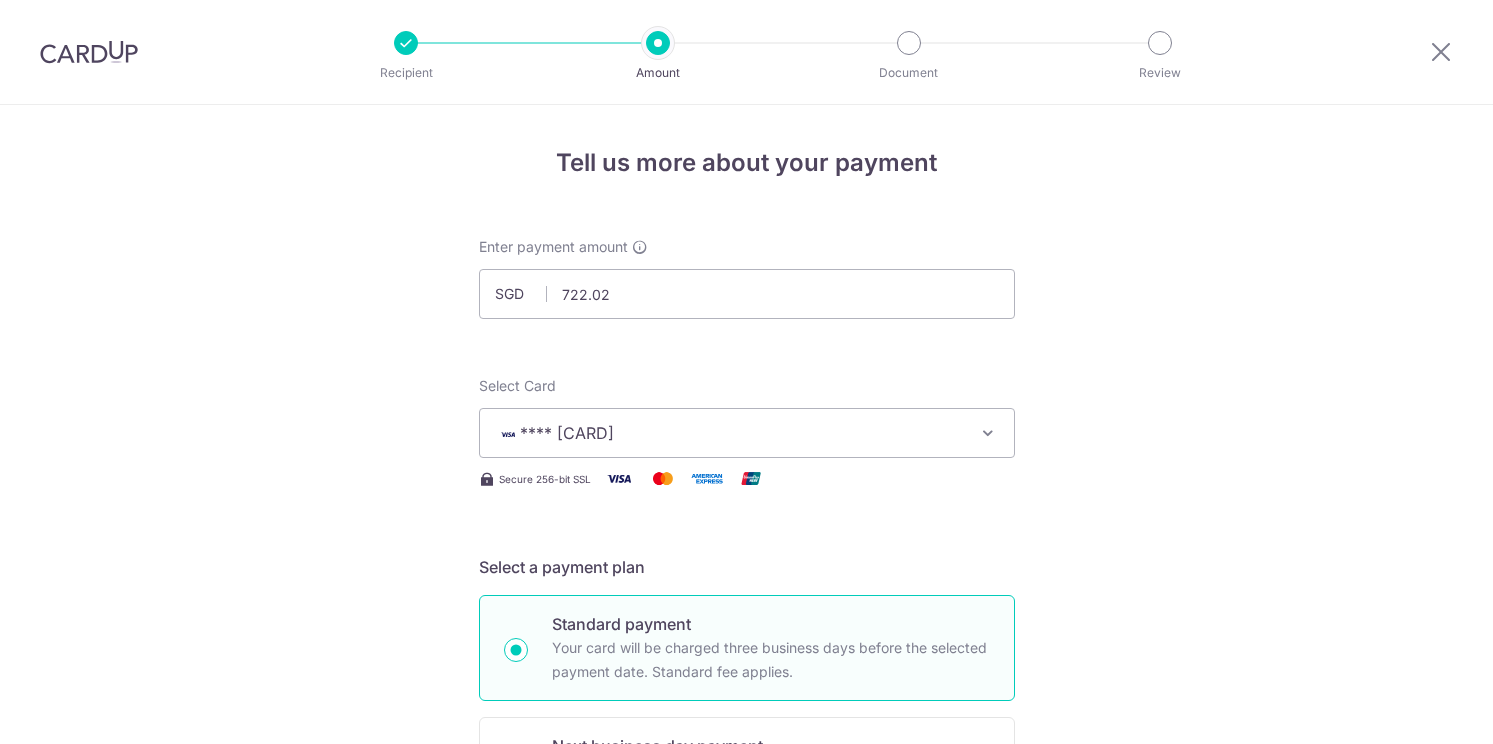scroll, scrollTop: 0, scrollLeft: 0, axis: both 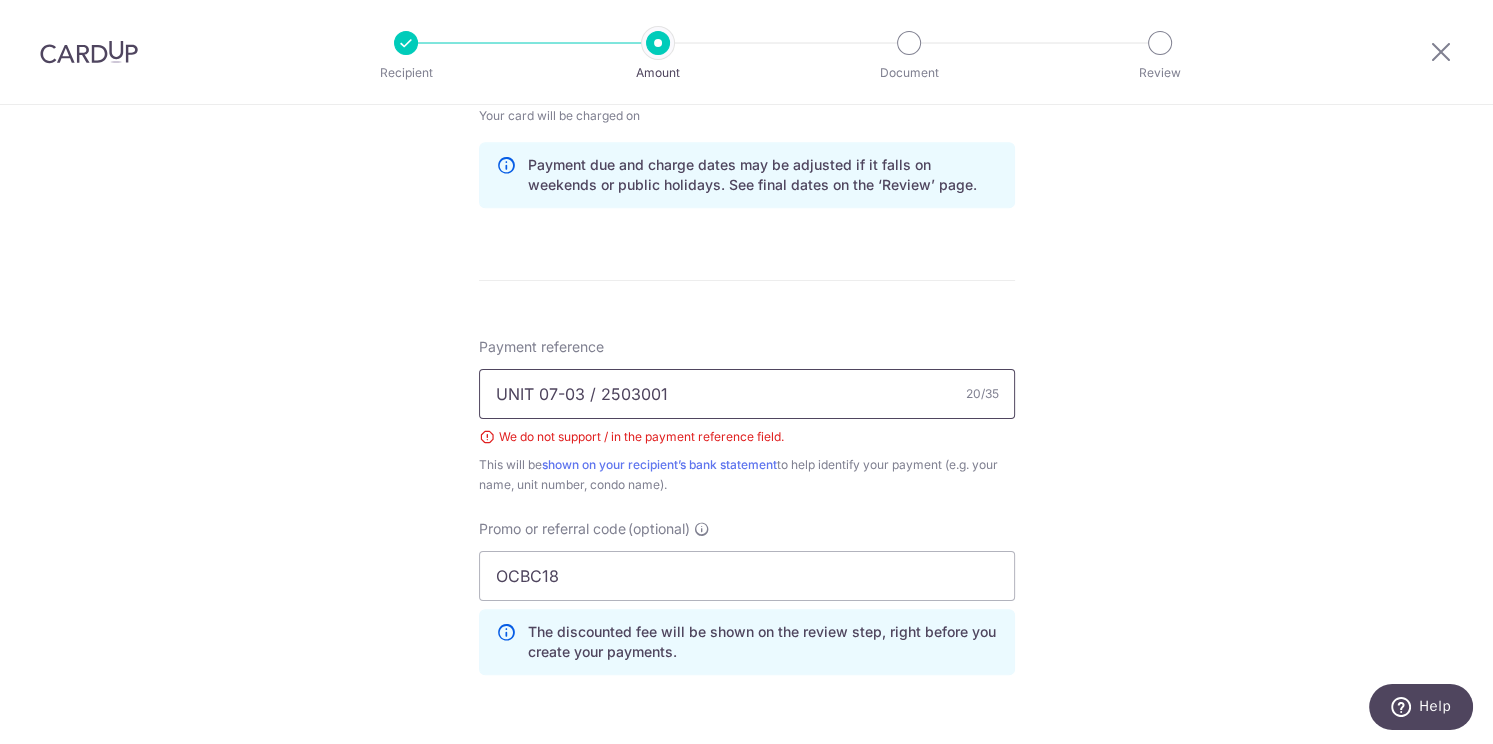 click on "UNIT 07-03 / 2503001" at bounding box center (747, 394) 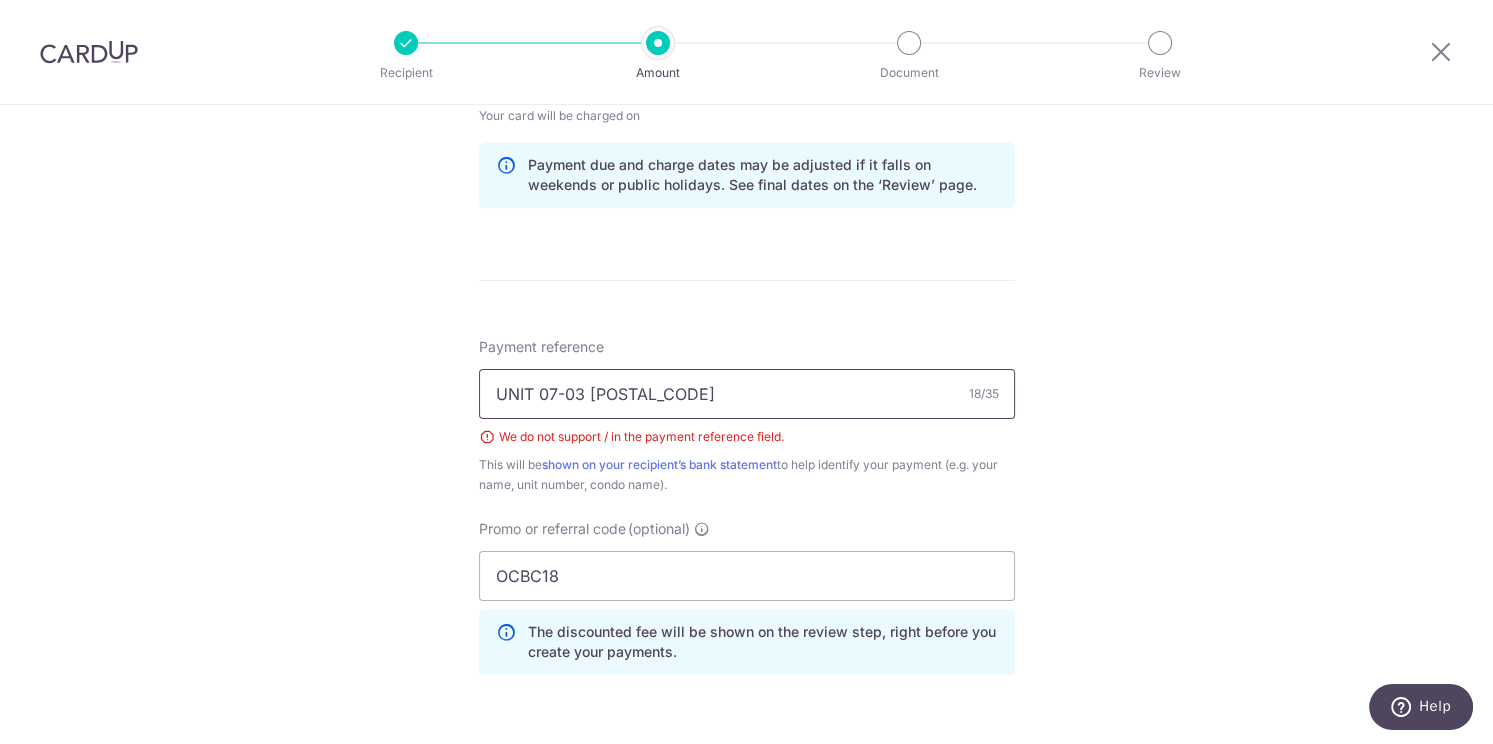 click on "UNIT 07-03 2503001" at bounding box center (747, 394) 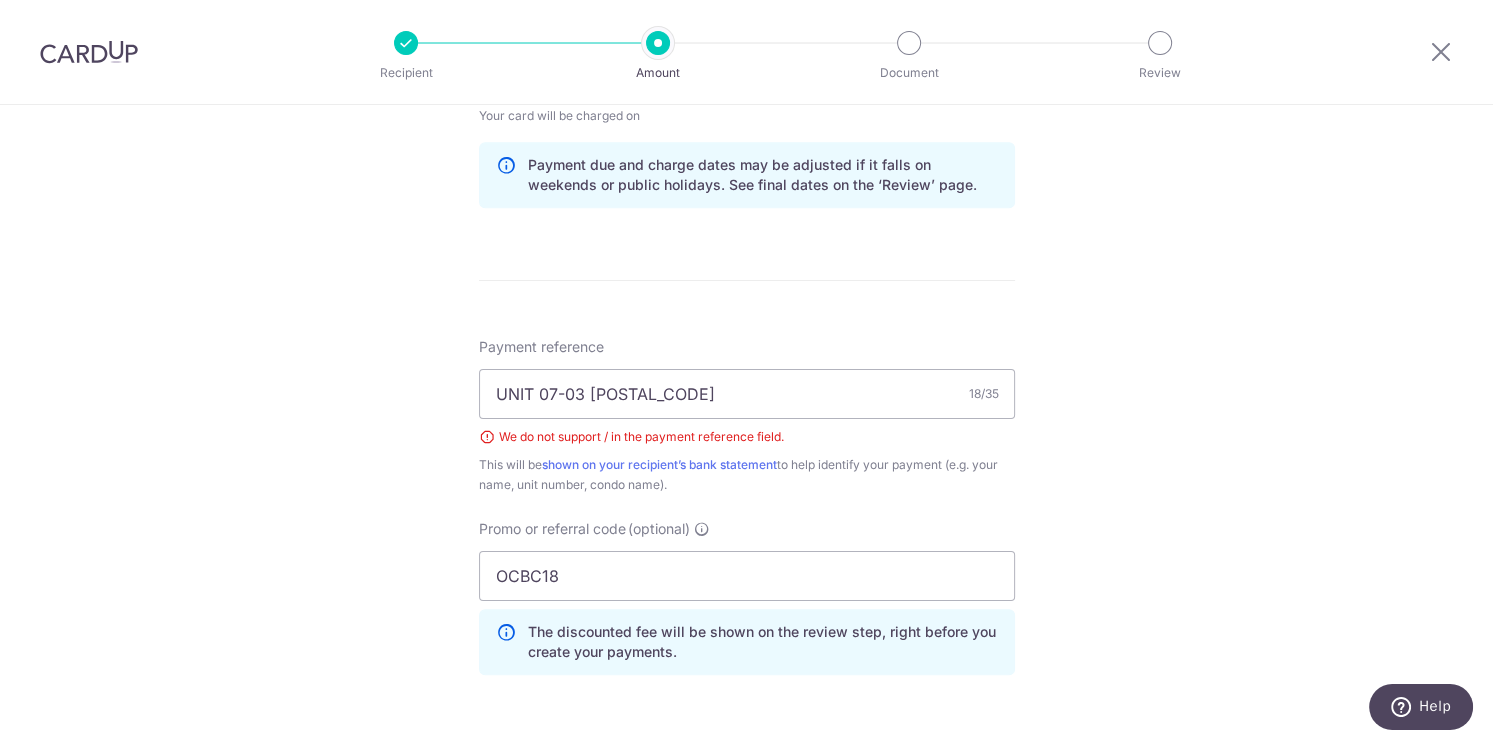click on "Tell us more about your payment
Enter payment amount
SGD
722.02
722.02
Select Card
**** 1878
Add credit card
Your Cards
**** 9188
**** 5248
**** 9675
**** 3002
**** 2217
**** 1878
Secure 256-bit SSL
Text" at bounding box center [746, 100] 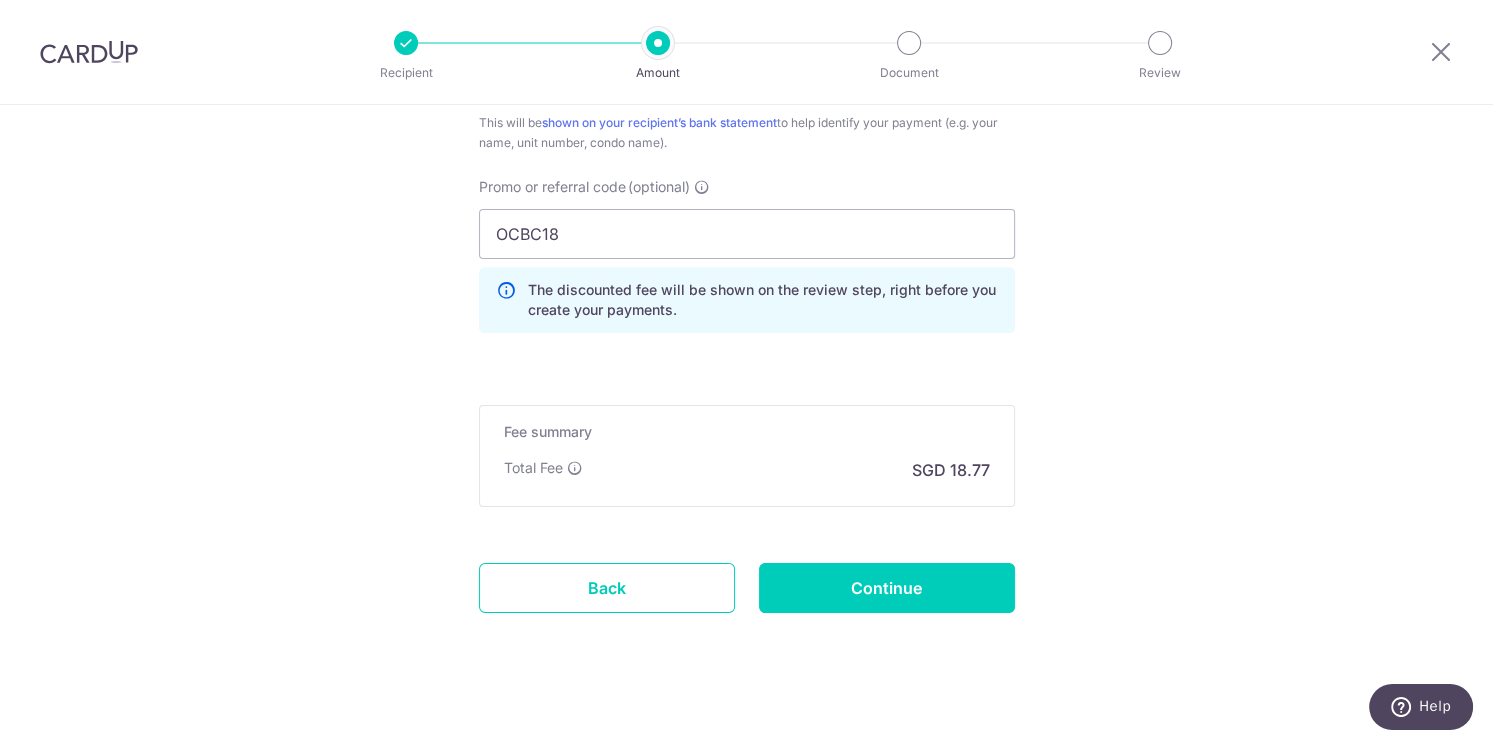 scroll, scrollTop: 1367, scrollLeft: 0, axis: vertical 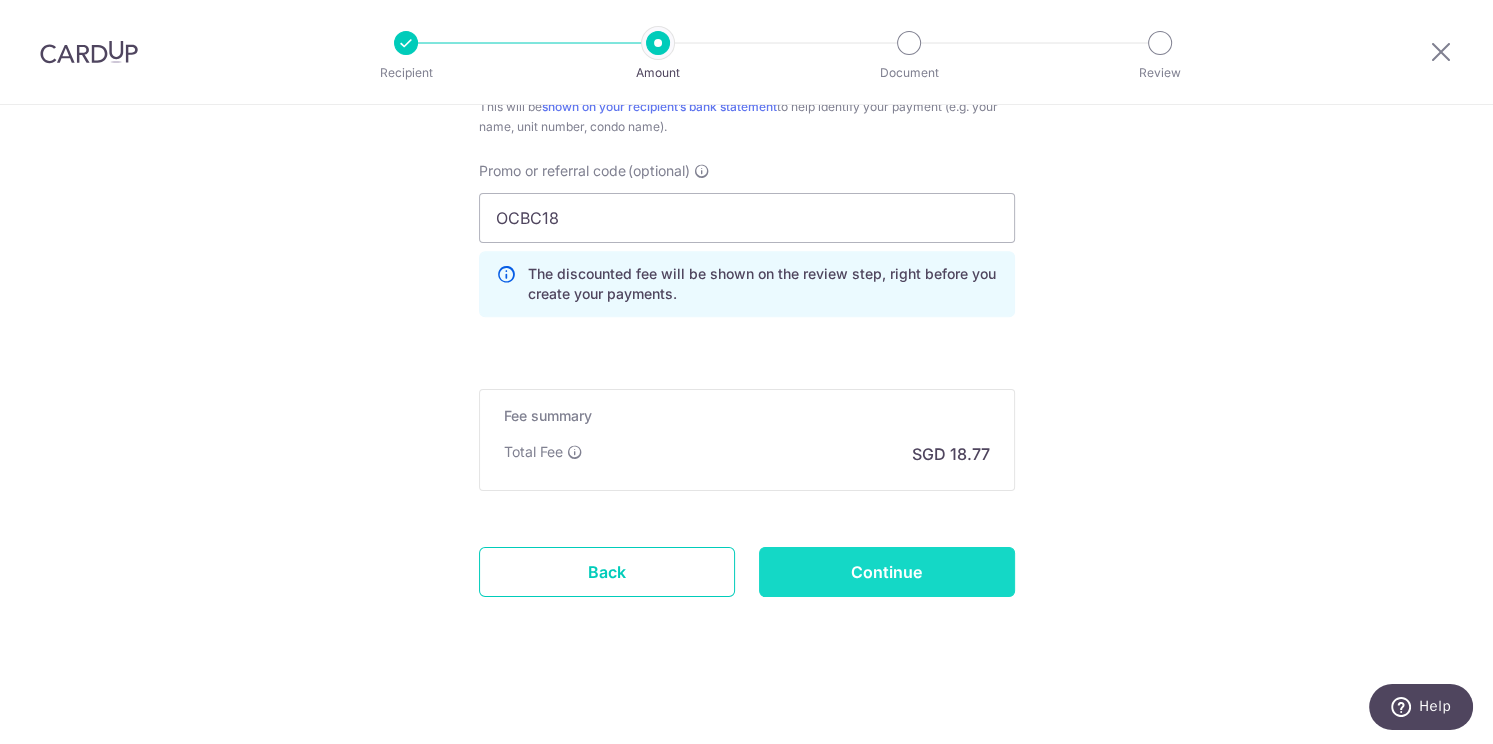 click on "Continue" at bounding box center (887, 572) 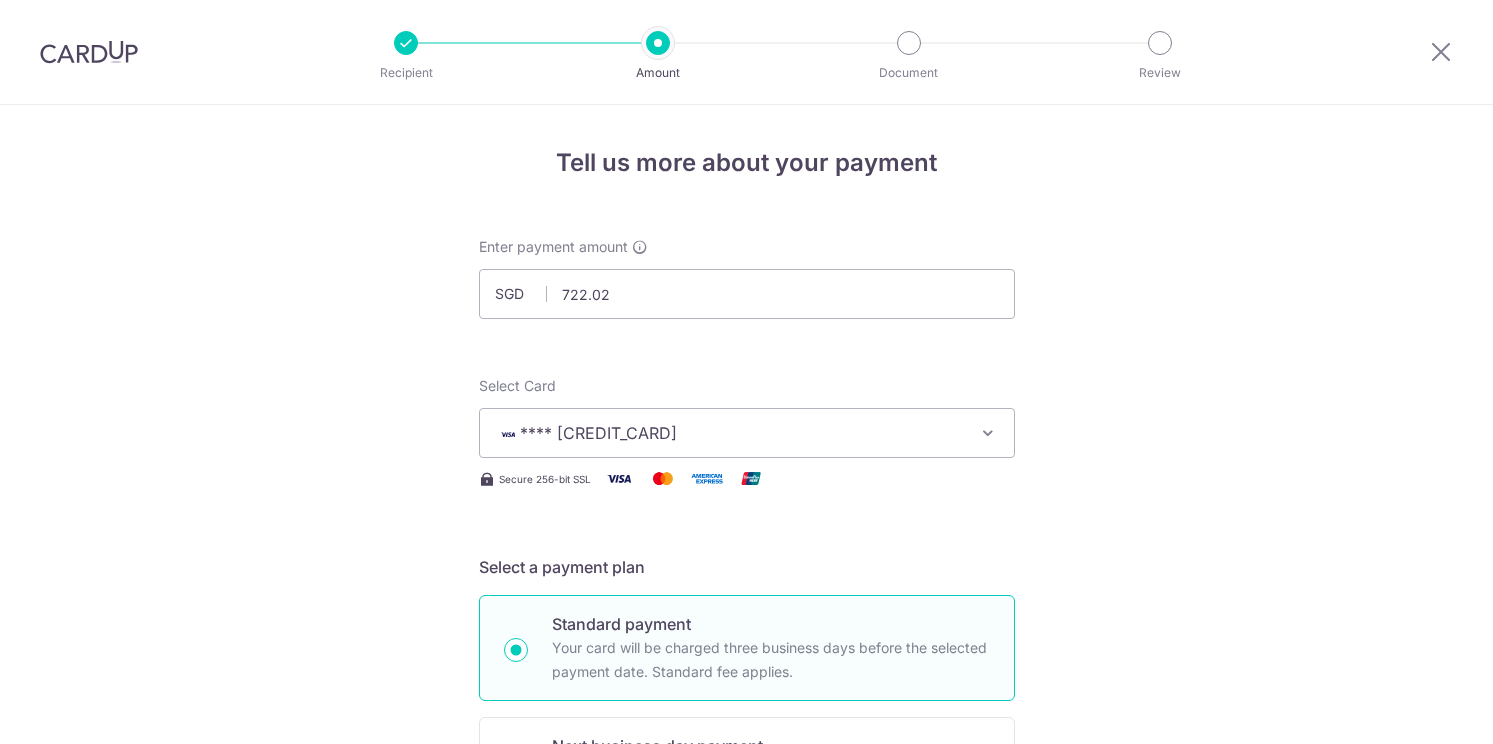 scroll, scrollTop: 0, scrollLeft: 0, axis: both 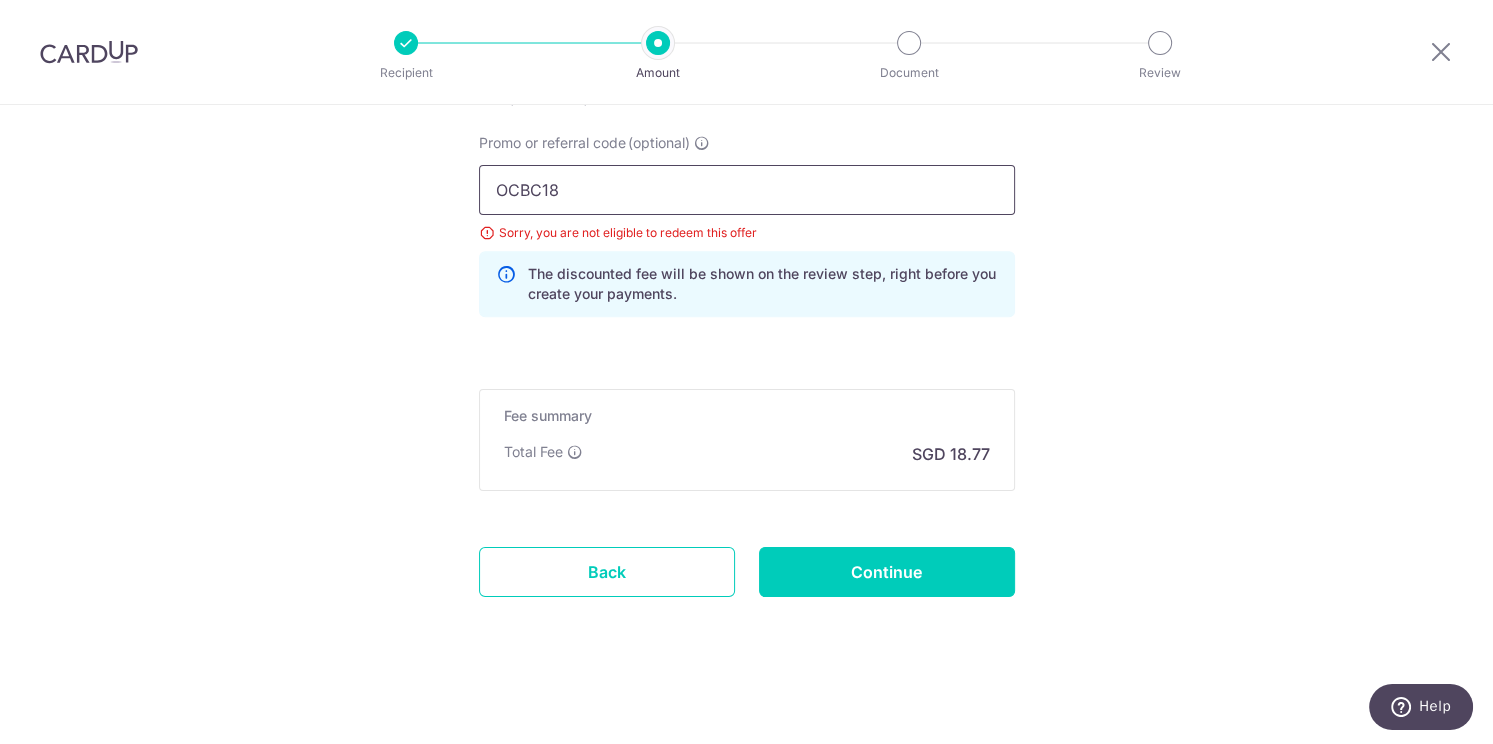 click on "OCBC18" at bounding box center [747, 190] 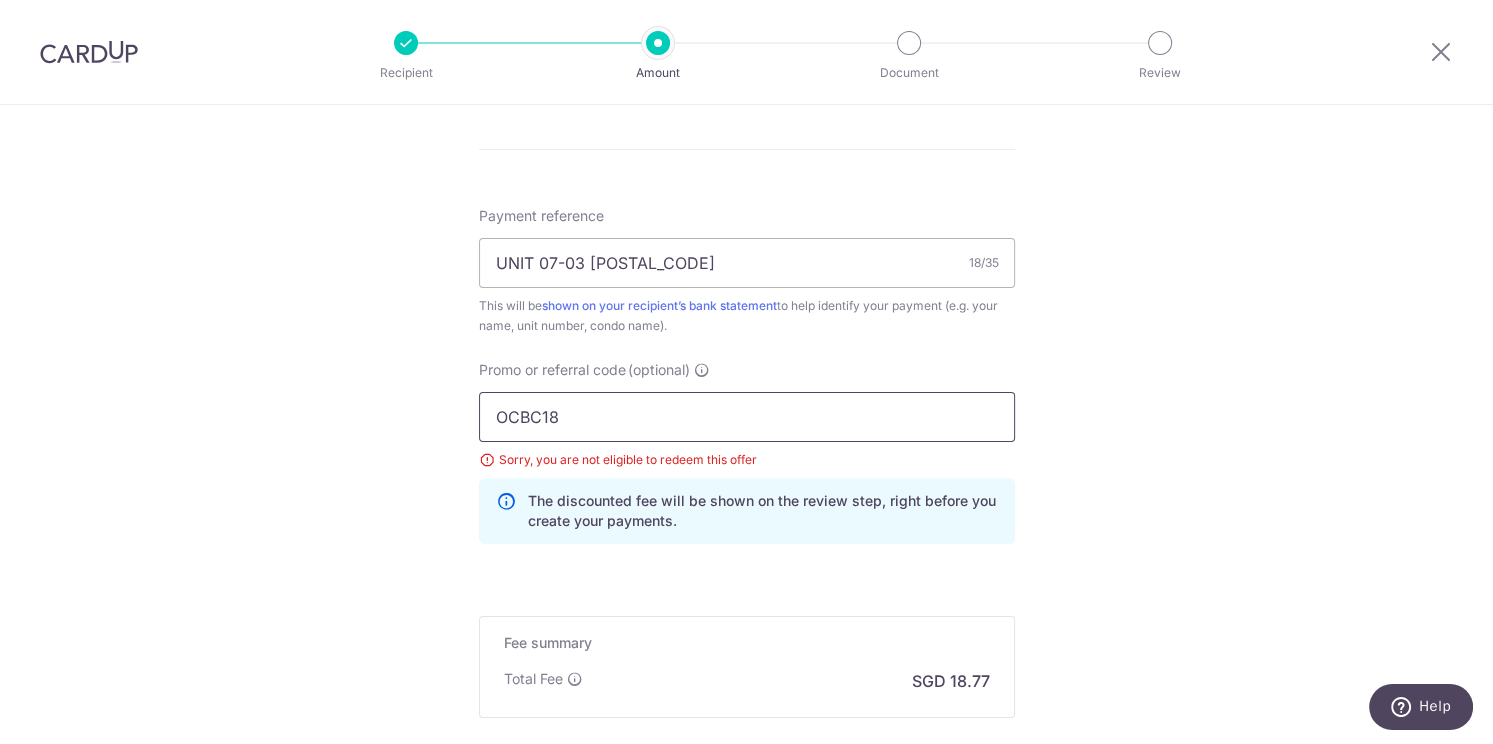 scroll, scrollTop: 1287, scrollLeft: 0, axis: vertical 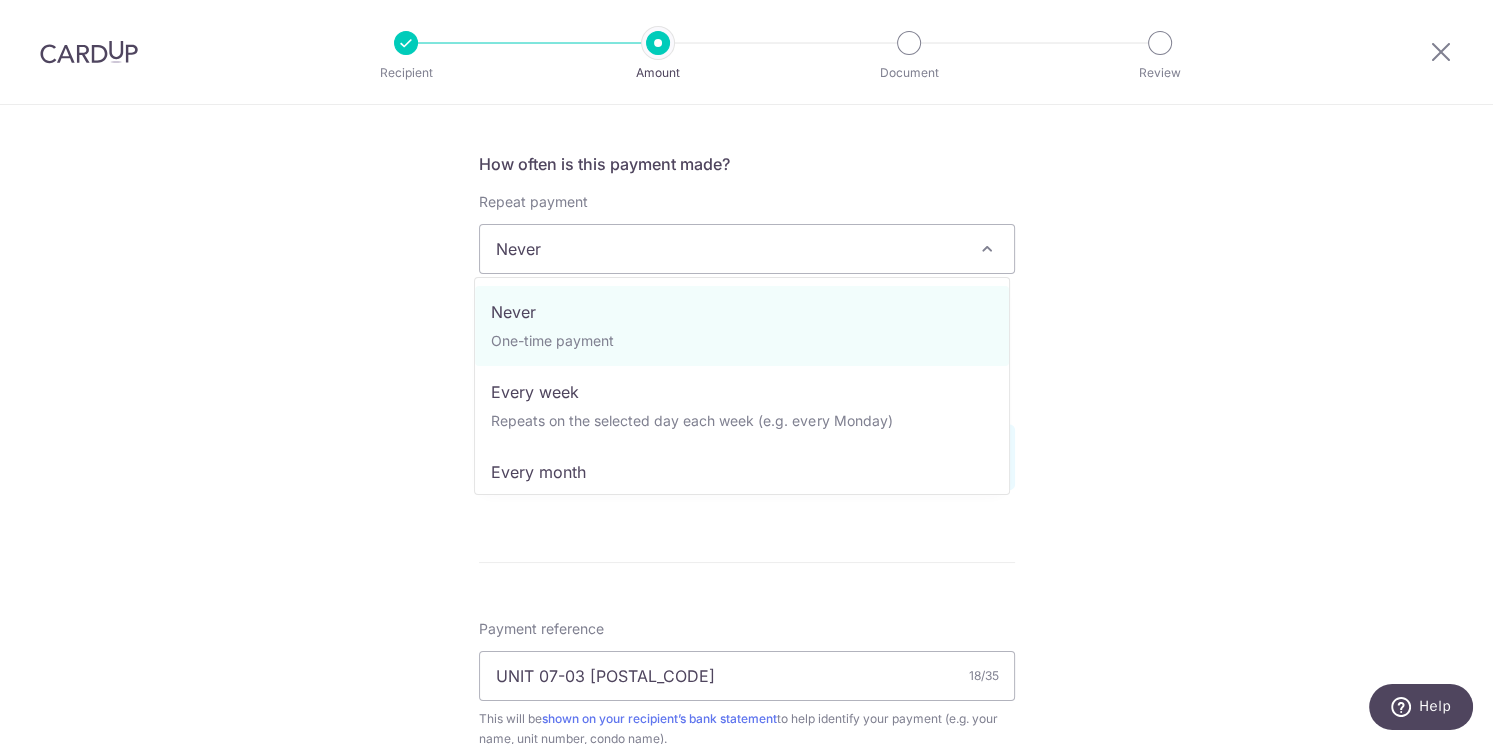 click on "Never" at bounding box center (747, 249) 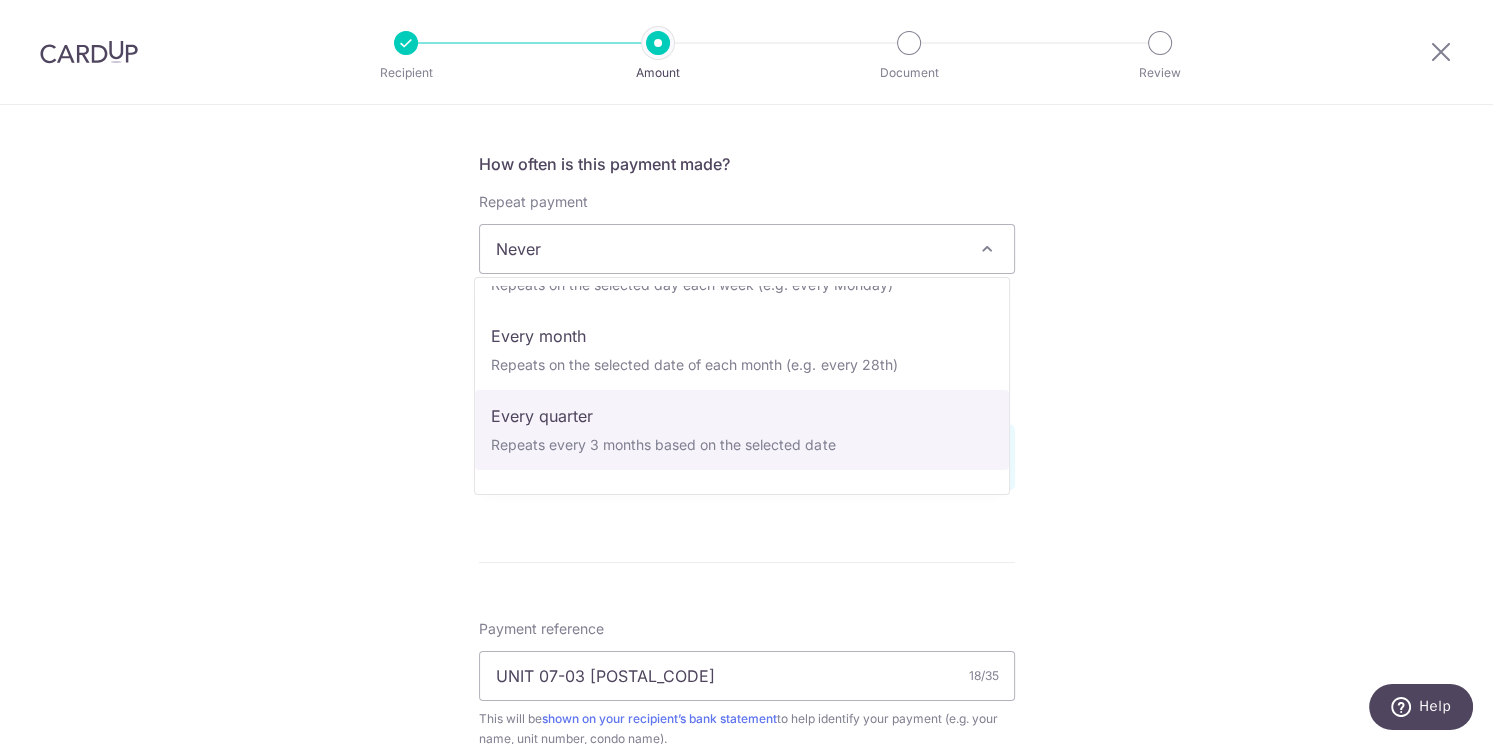 scroll, scrollTop: 200, scrollLeft: 0, axis: vertical 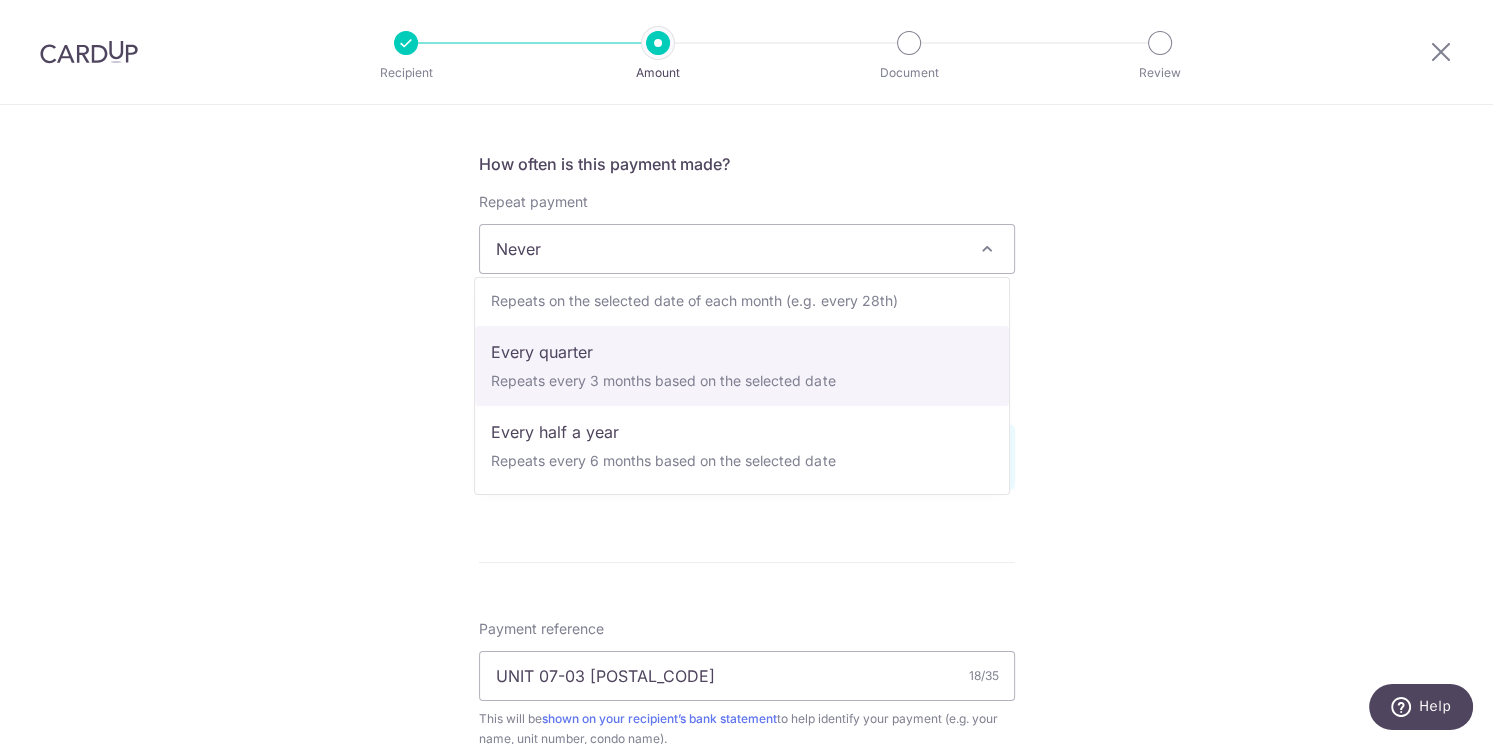 select on "4" 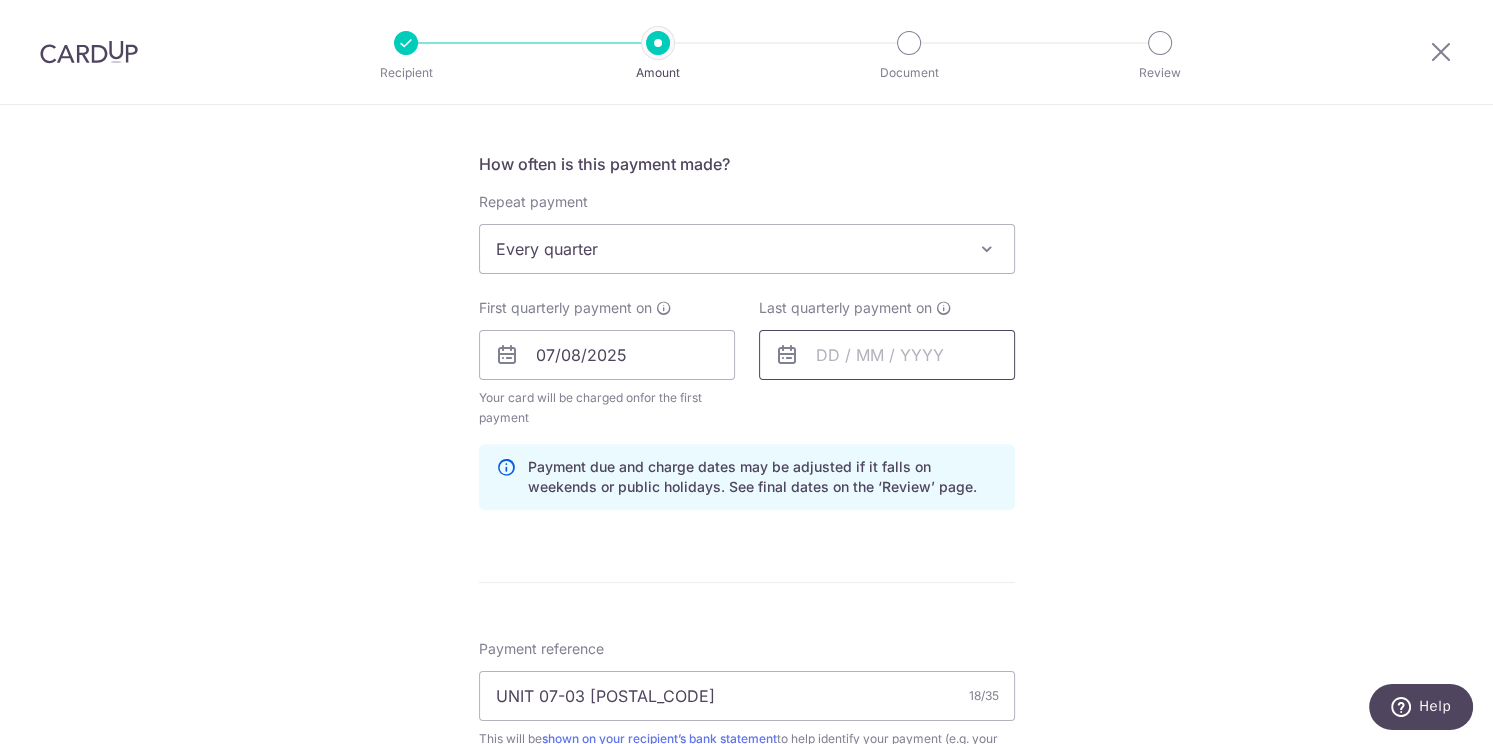 click at bounding box center (887, 355) 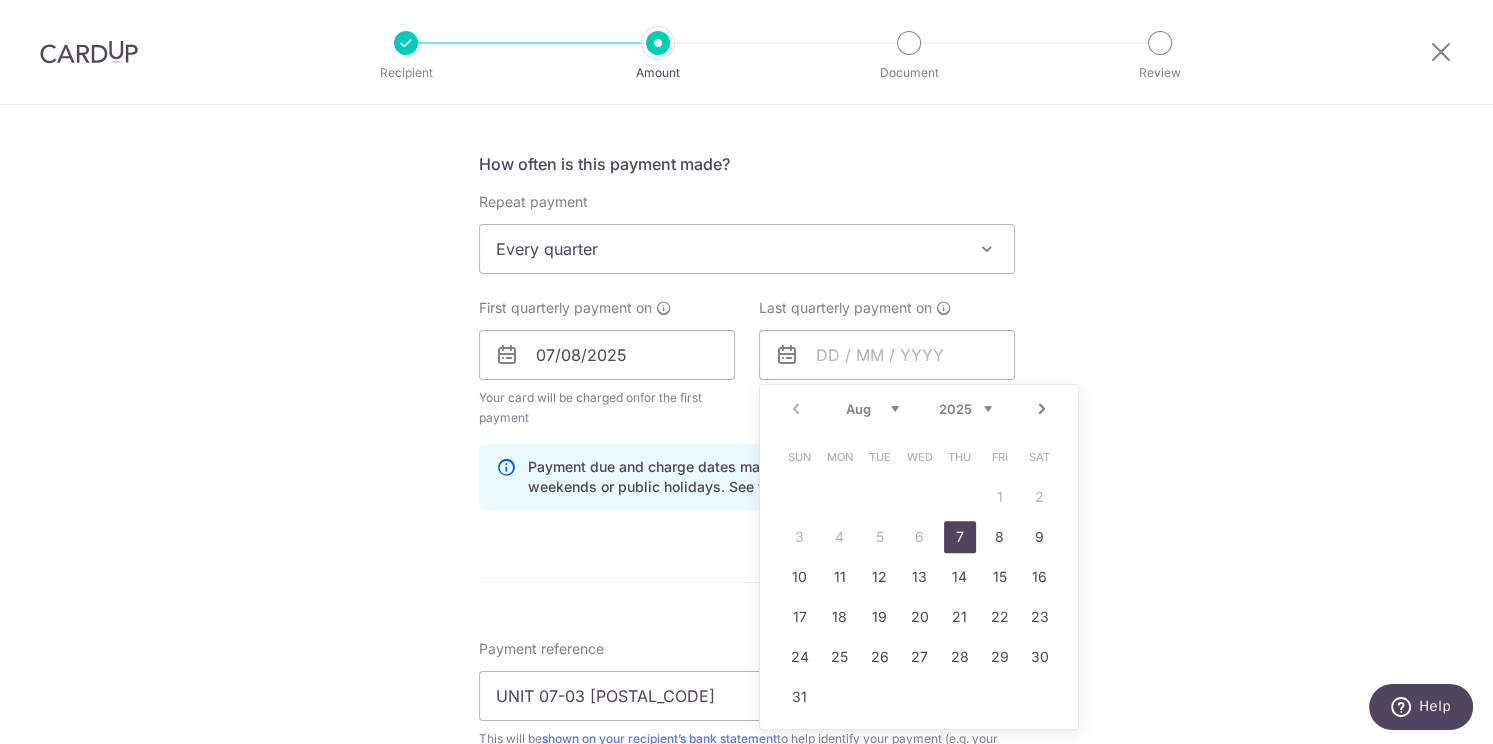 click on "Next" at bounding box center [1042, 409] 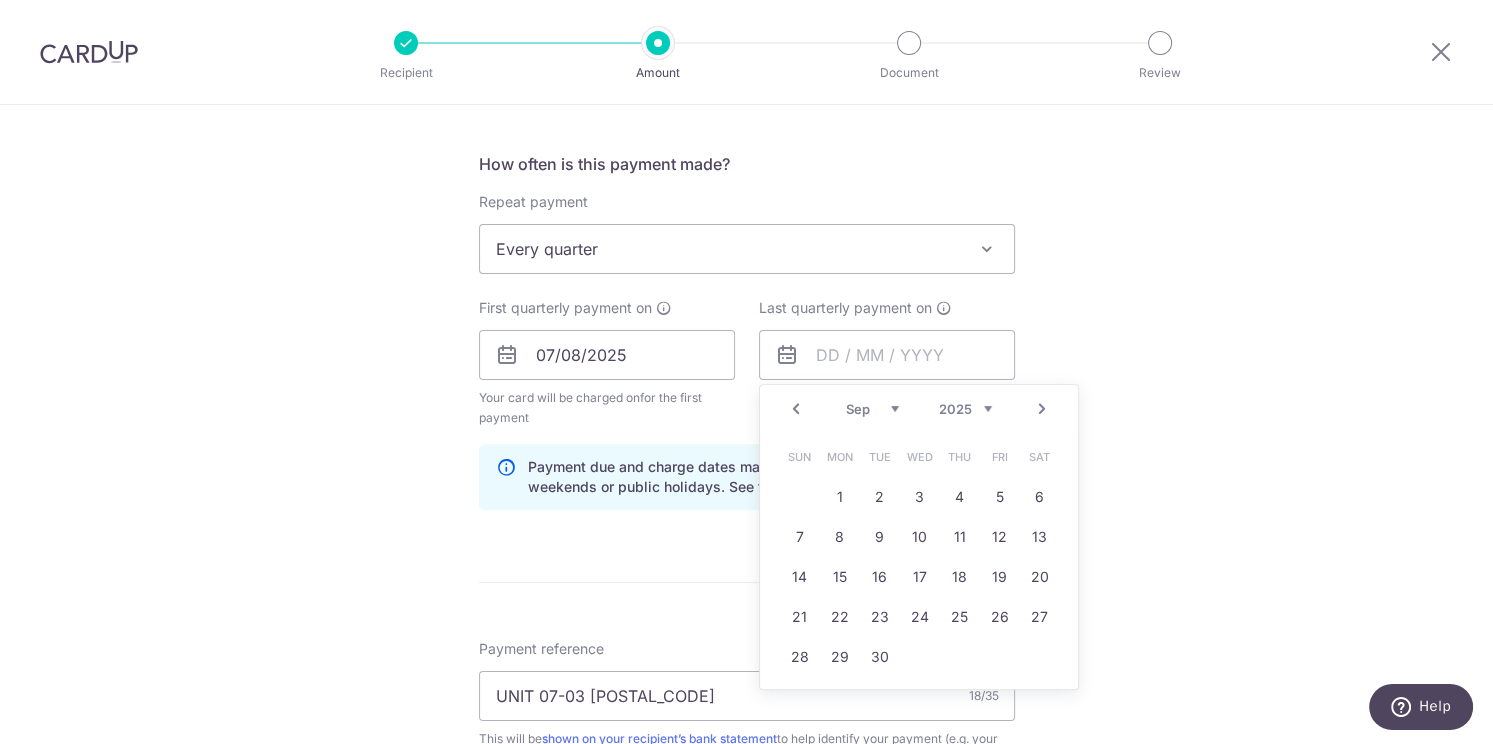 click on "Next" at bounding box center (1042, 409) 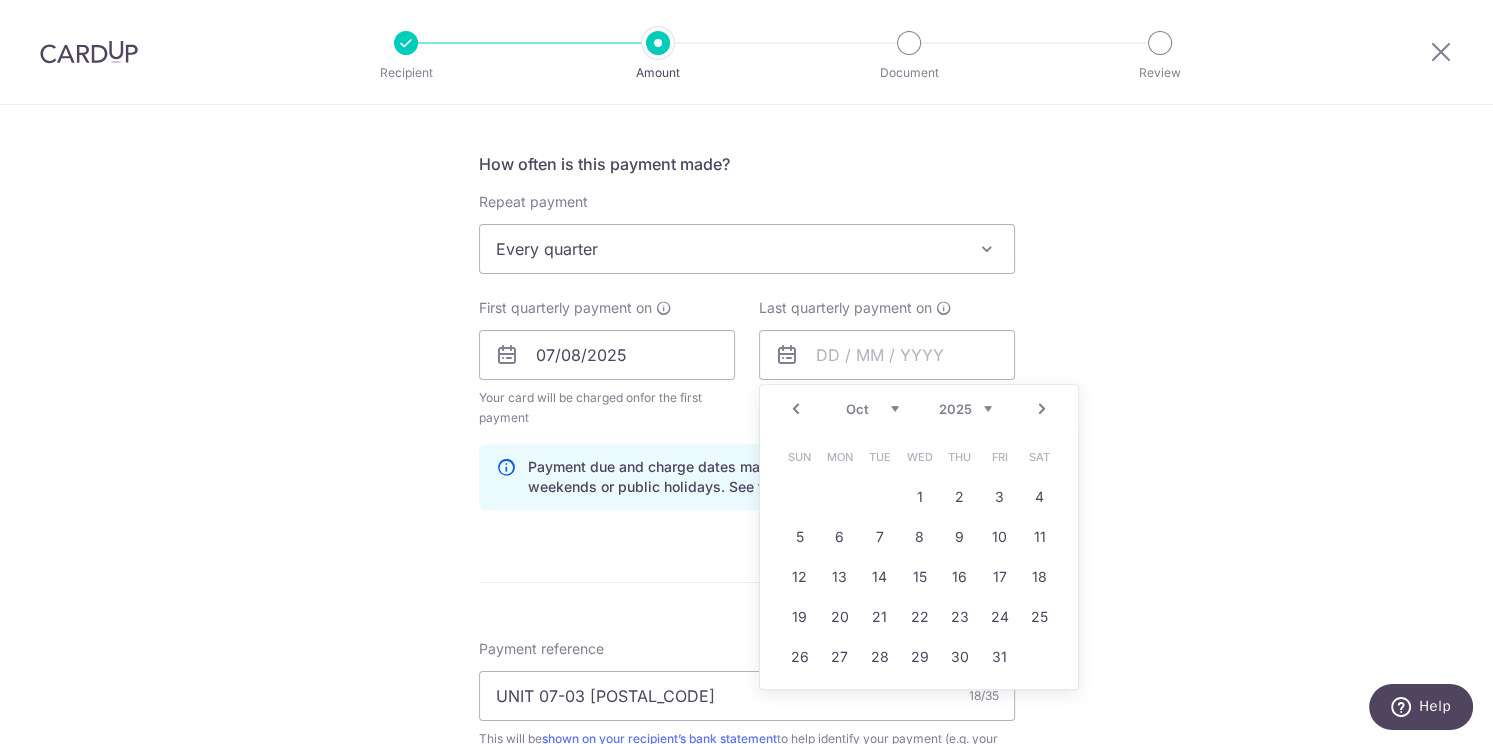 click on "Next" at bounding box center [1042, 409] 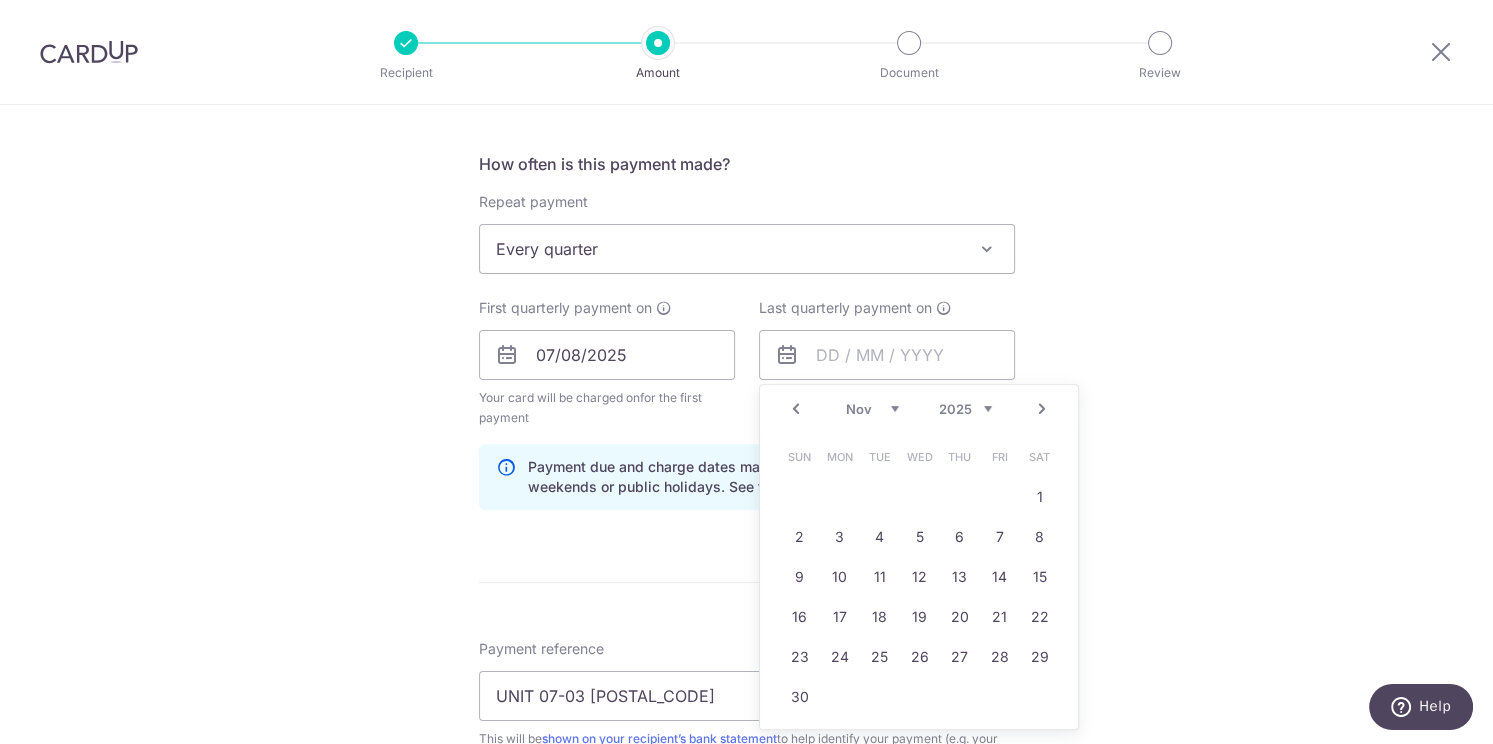 click on "Next" at bounding box center [1042, 409] 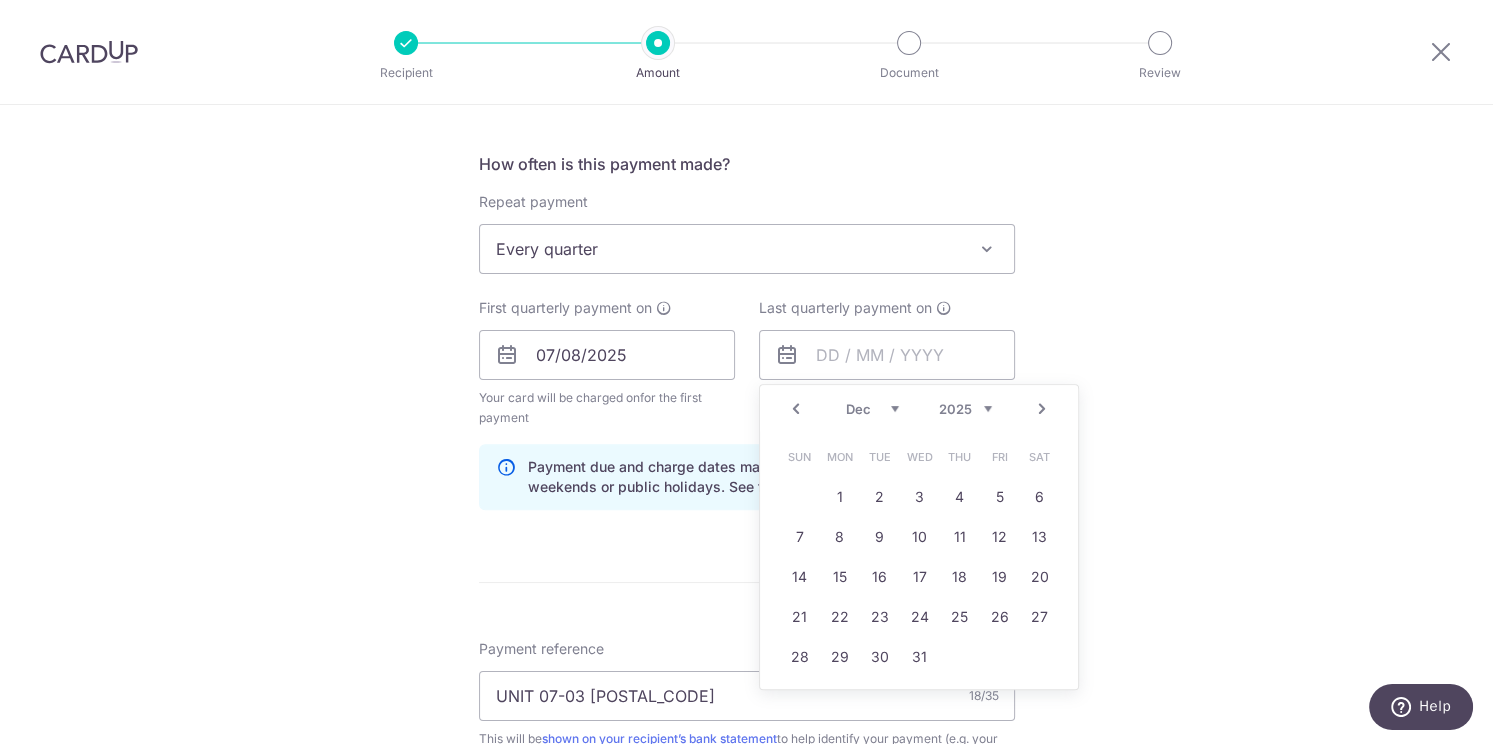 click on "Next" at bounding box center [1042, 409] 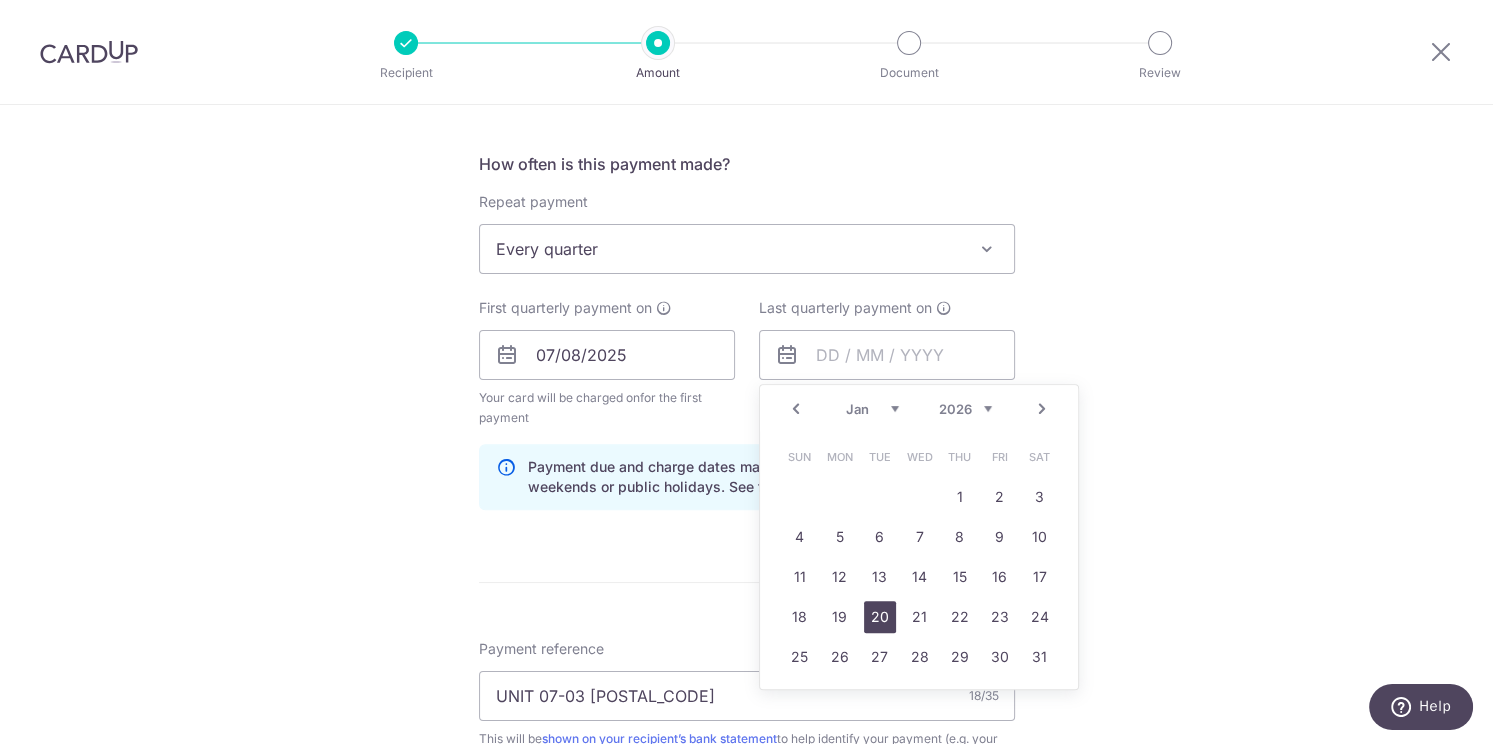 click on "20" at bounding box center (880, 617) 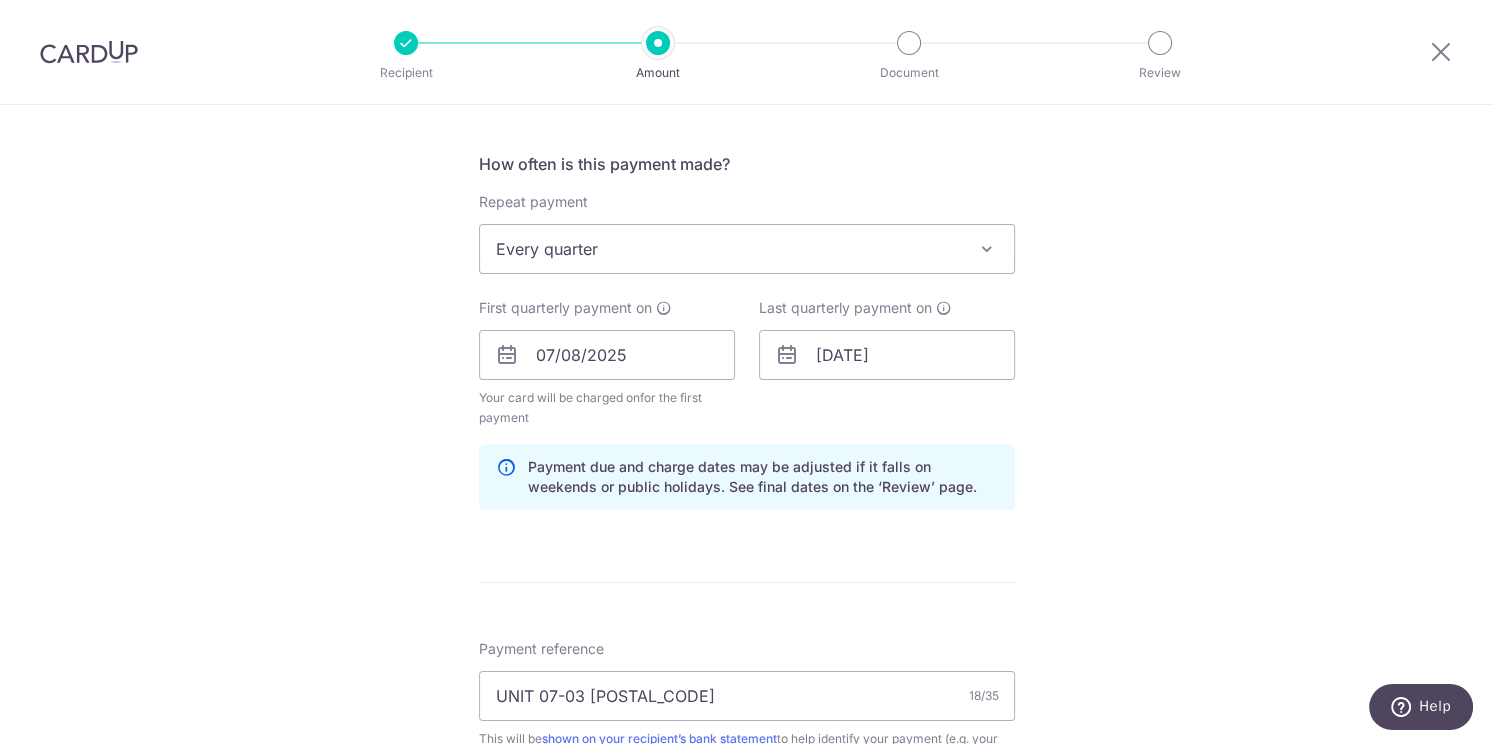 click on "Tell us more about your payment
Enter payment amount
SGD
722.02
722.02
Select Card
**** 1878
Add credit card
Your Cards
**** 9188
**** 5248
**** 9675
**** 3002
**** 2217
**** 1878
Secure 256-bit SSL
Text" at bounding box center [746, 392] 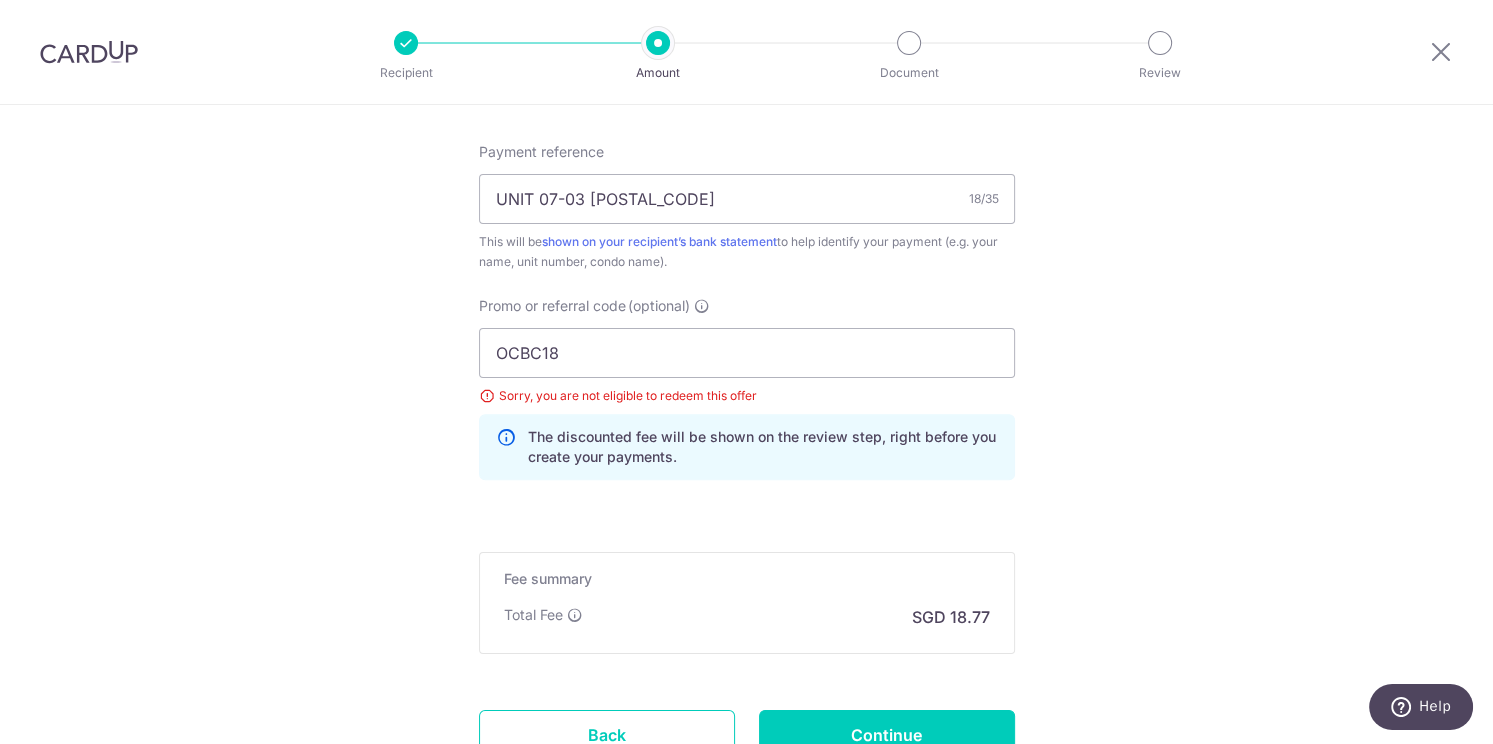 scroll, scrollTop: 1367, scrollLeft: 0, axis: vertical 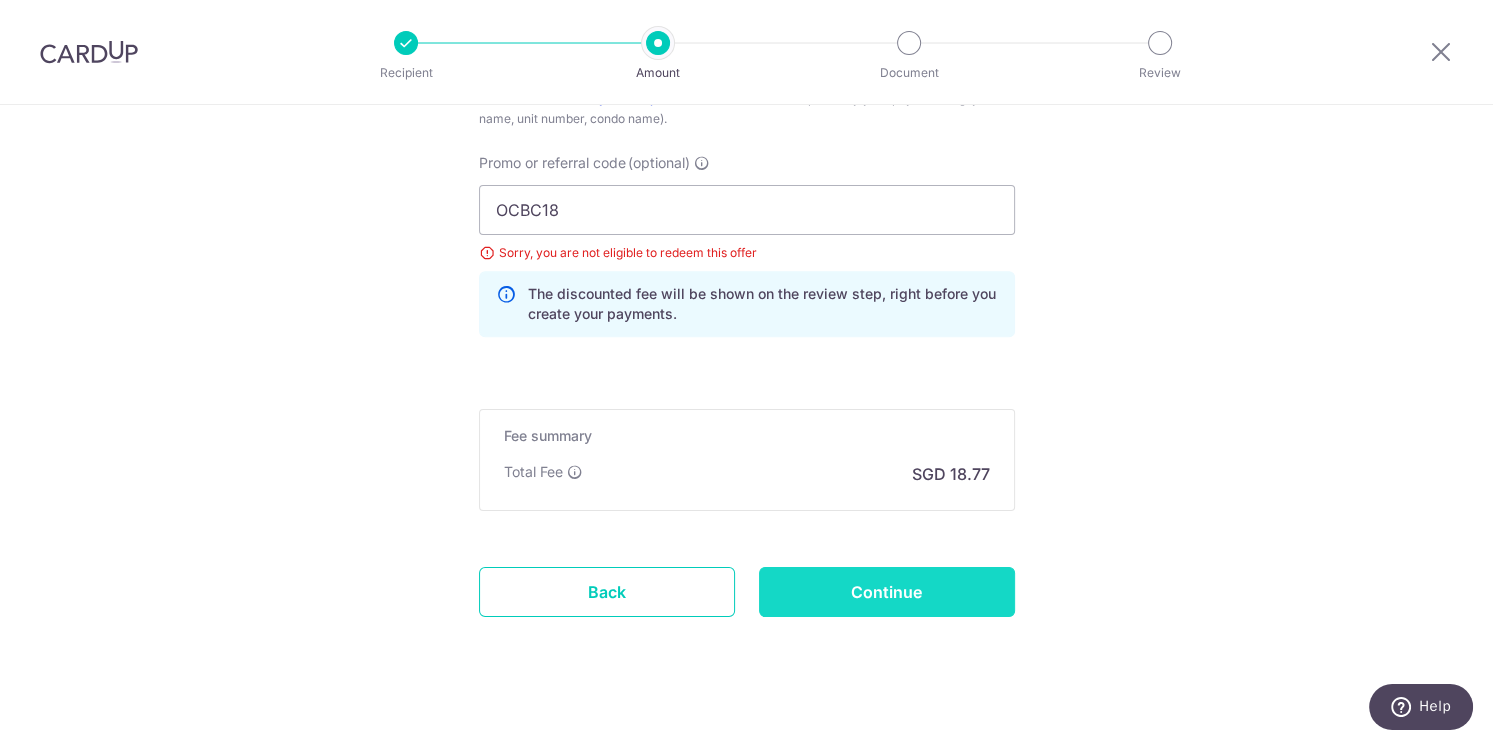 click on "Continue" at bounding box center [887, 592] 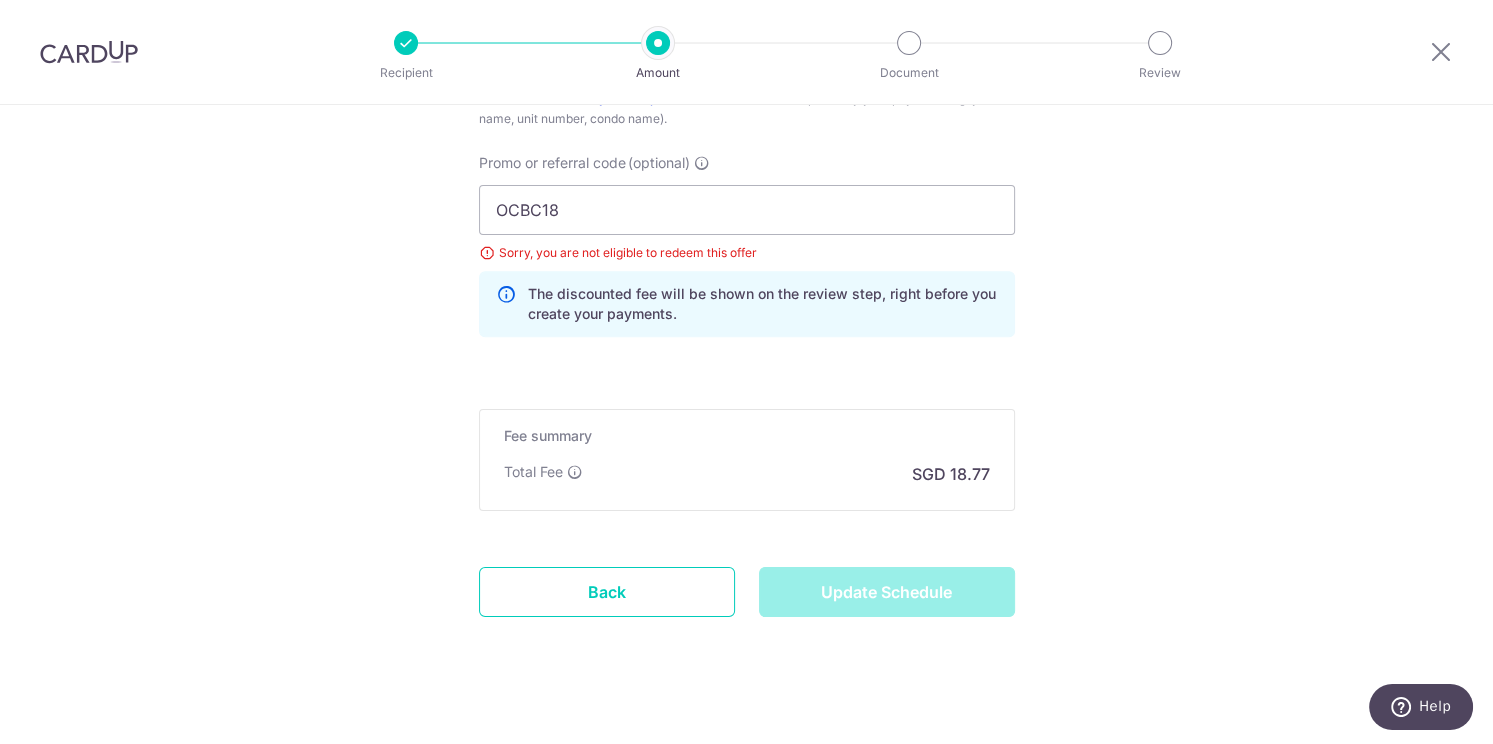 type on "Update Schedule" 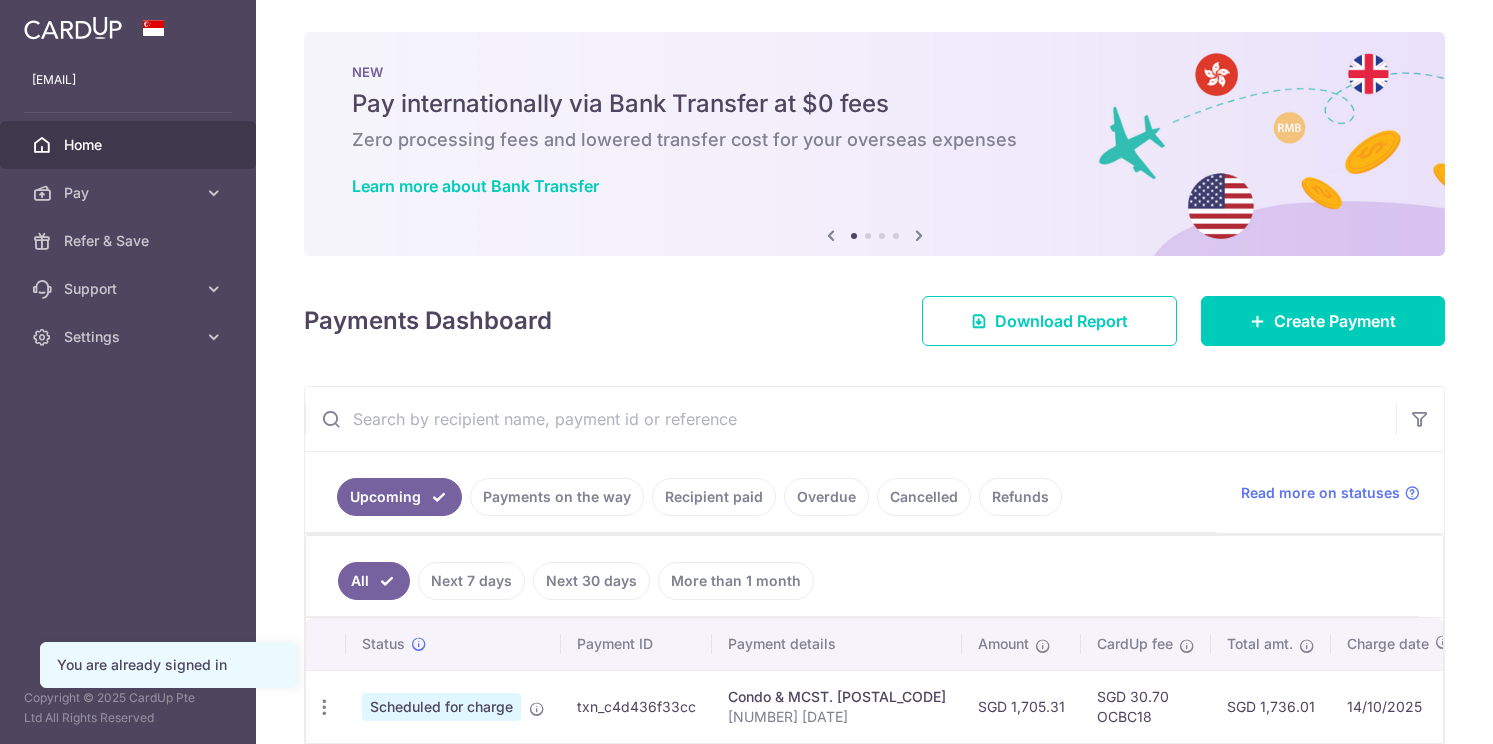 scroll, scrollTop: 0, scrollLeft: 0, axis: both 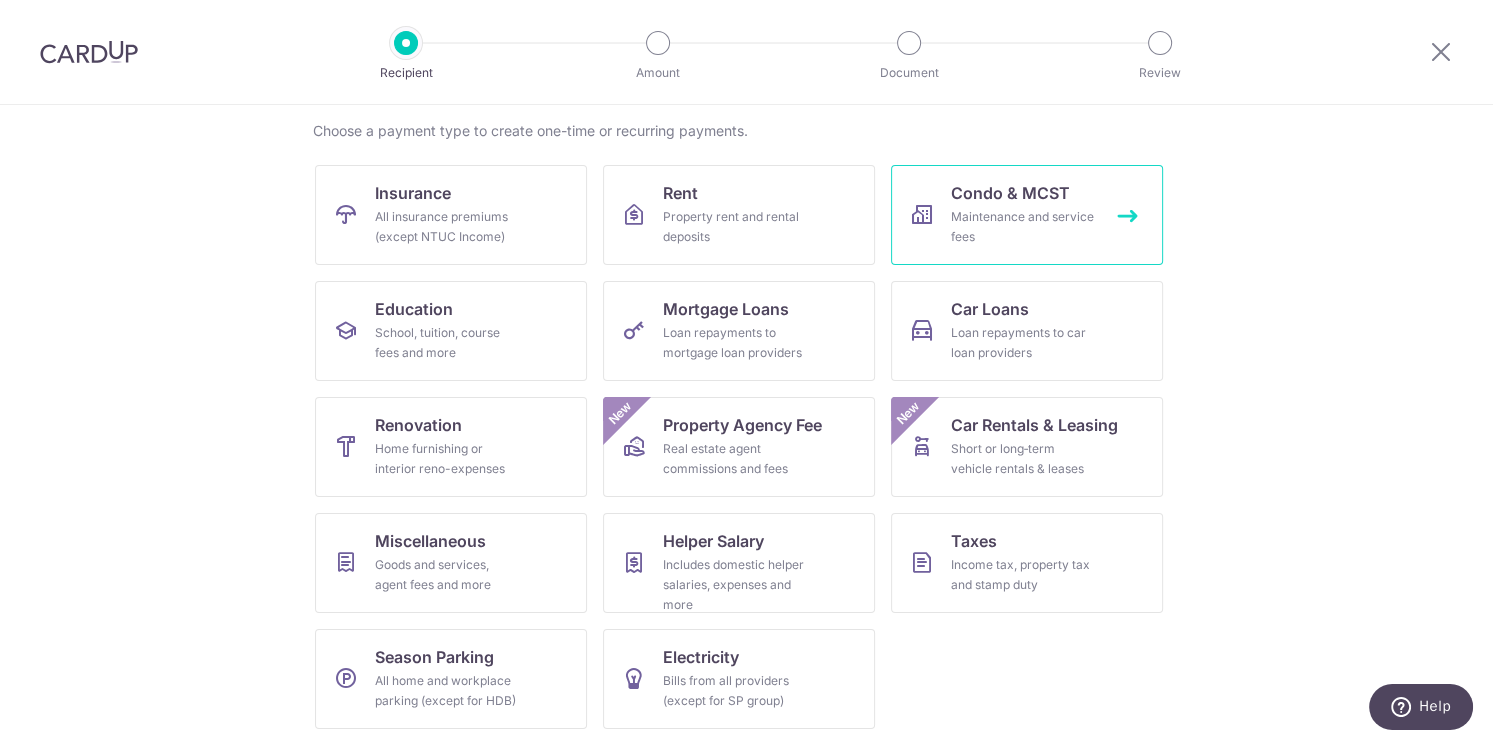 click on "Maintenance and service fees" at bounding box center (1023, 227) 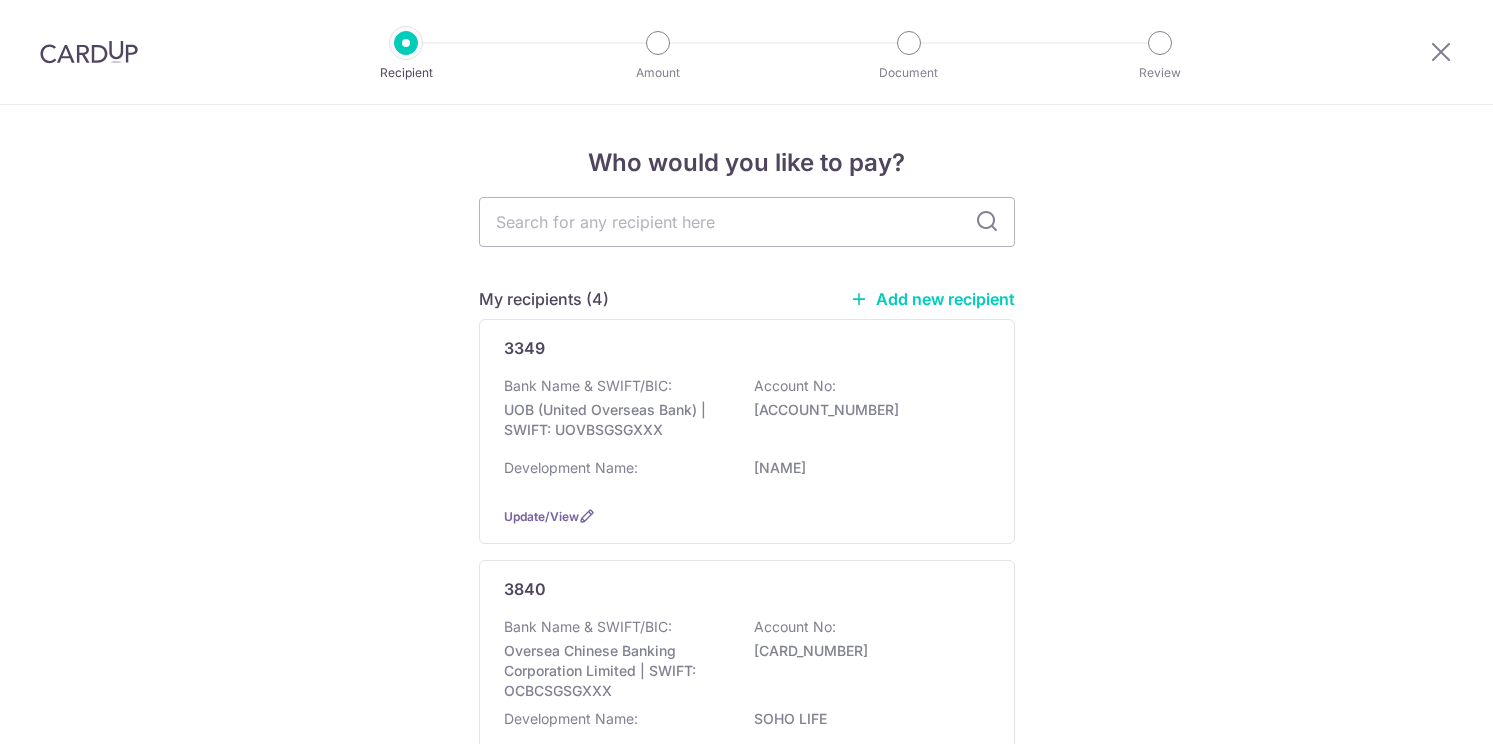 scroll, scrollTop: 0, scrollLeft: 0, axis: both 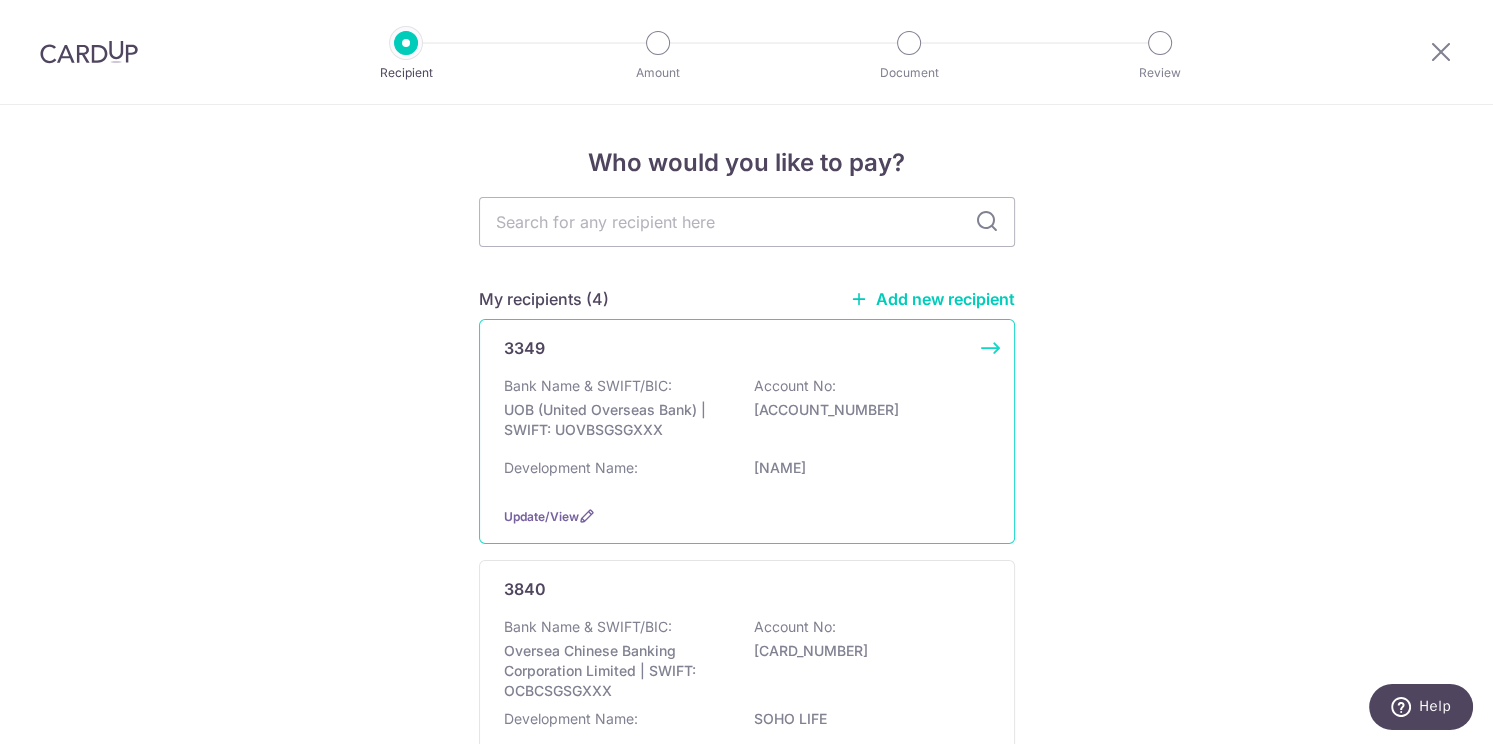 click on "Bank Name & SWIFT/BIC:
UOB (United Overseas Bank) | SWIFT: UOVBSGSGXXX
Account No:
3933013551" at bounding box center [747, 413] 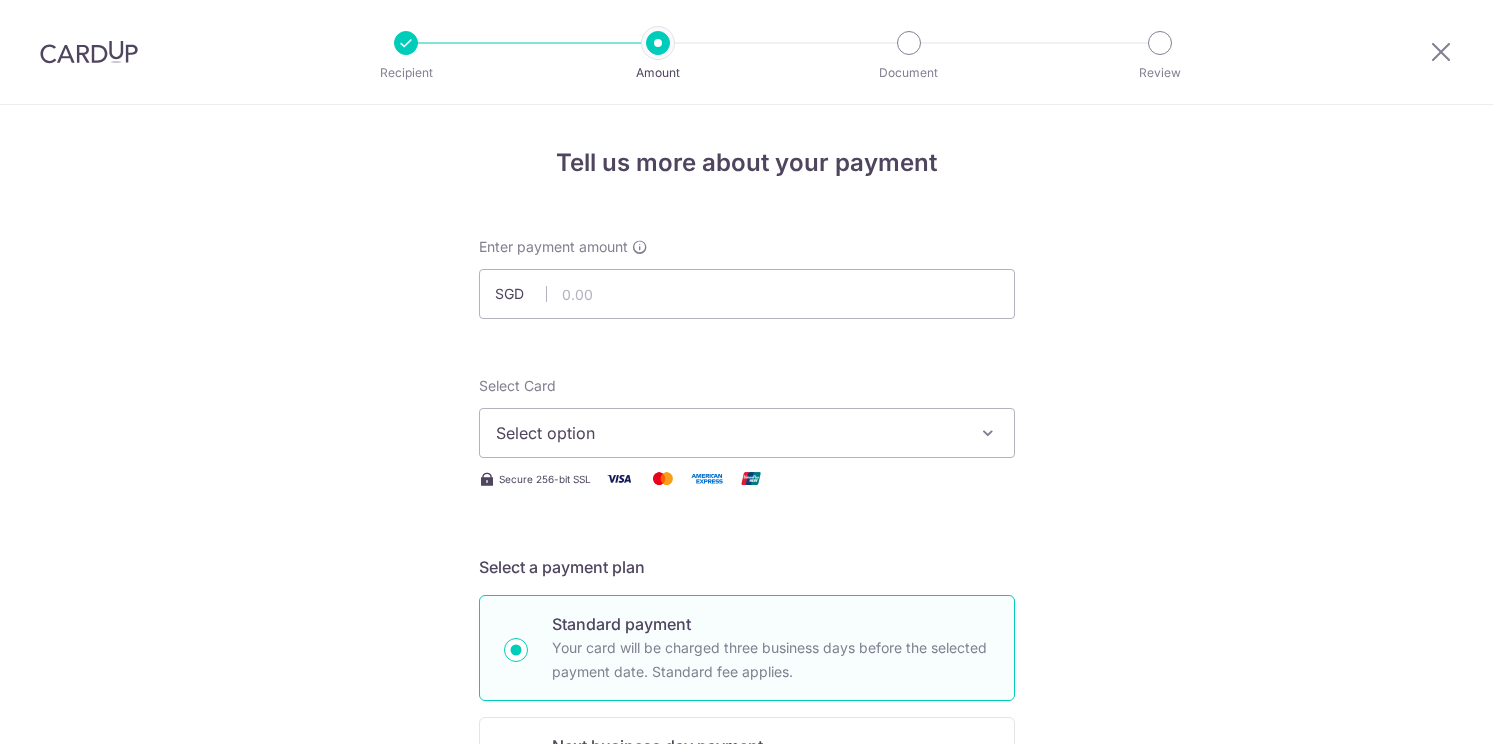 scroll, scrollTop: 0, scrollLeft: 0, axis: both 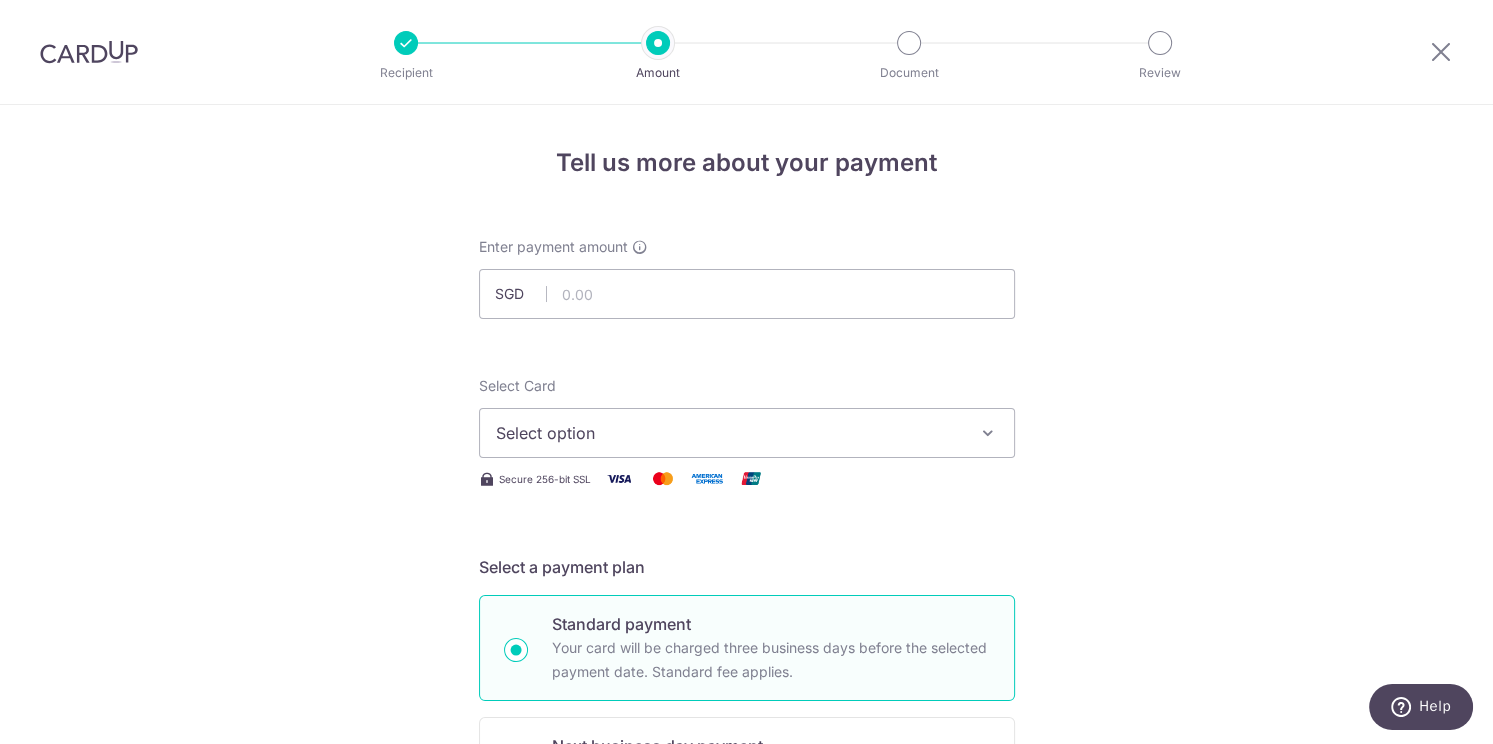 type on "722.02" 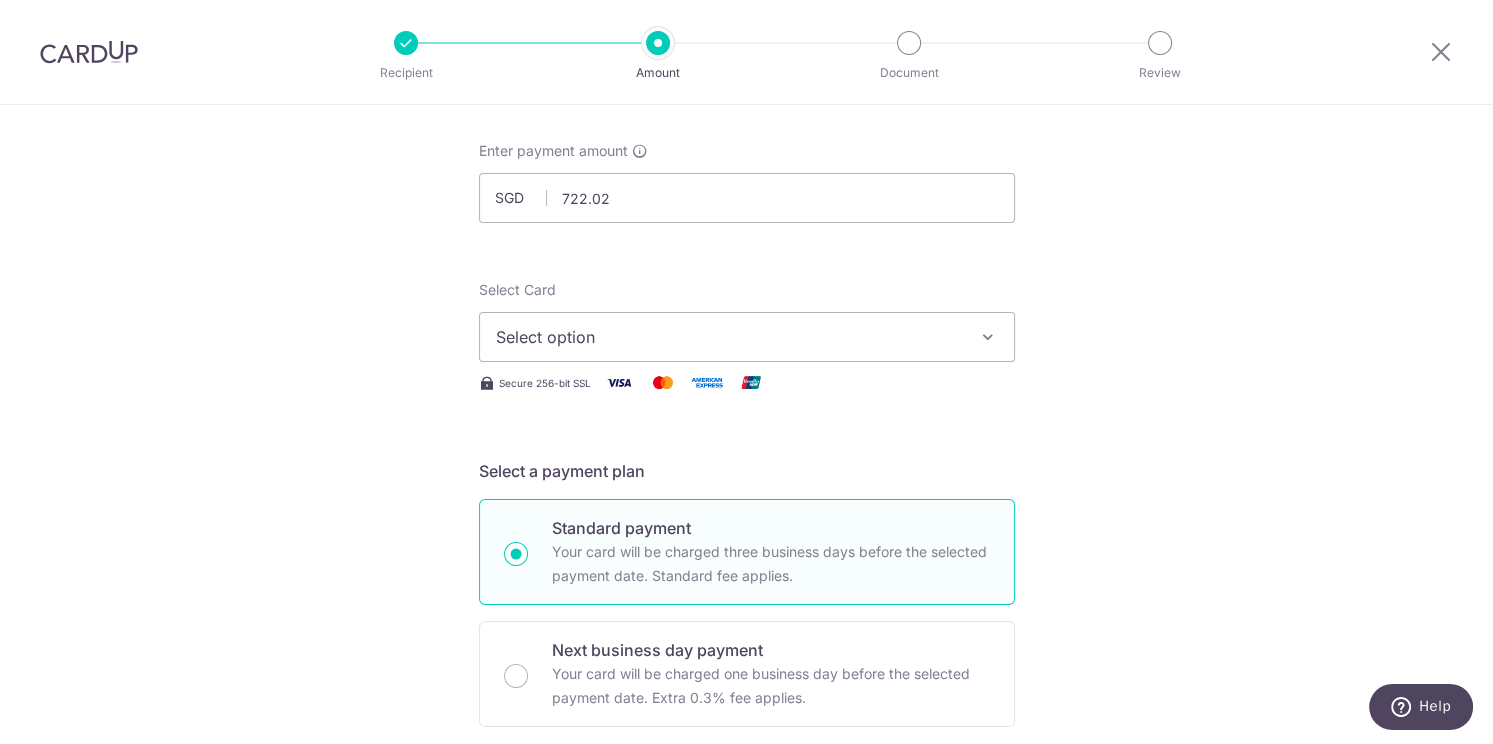 scroll, scrollTop: 240, scrollLeft: 0, axis: vertical 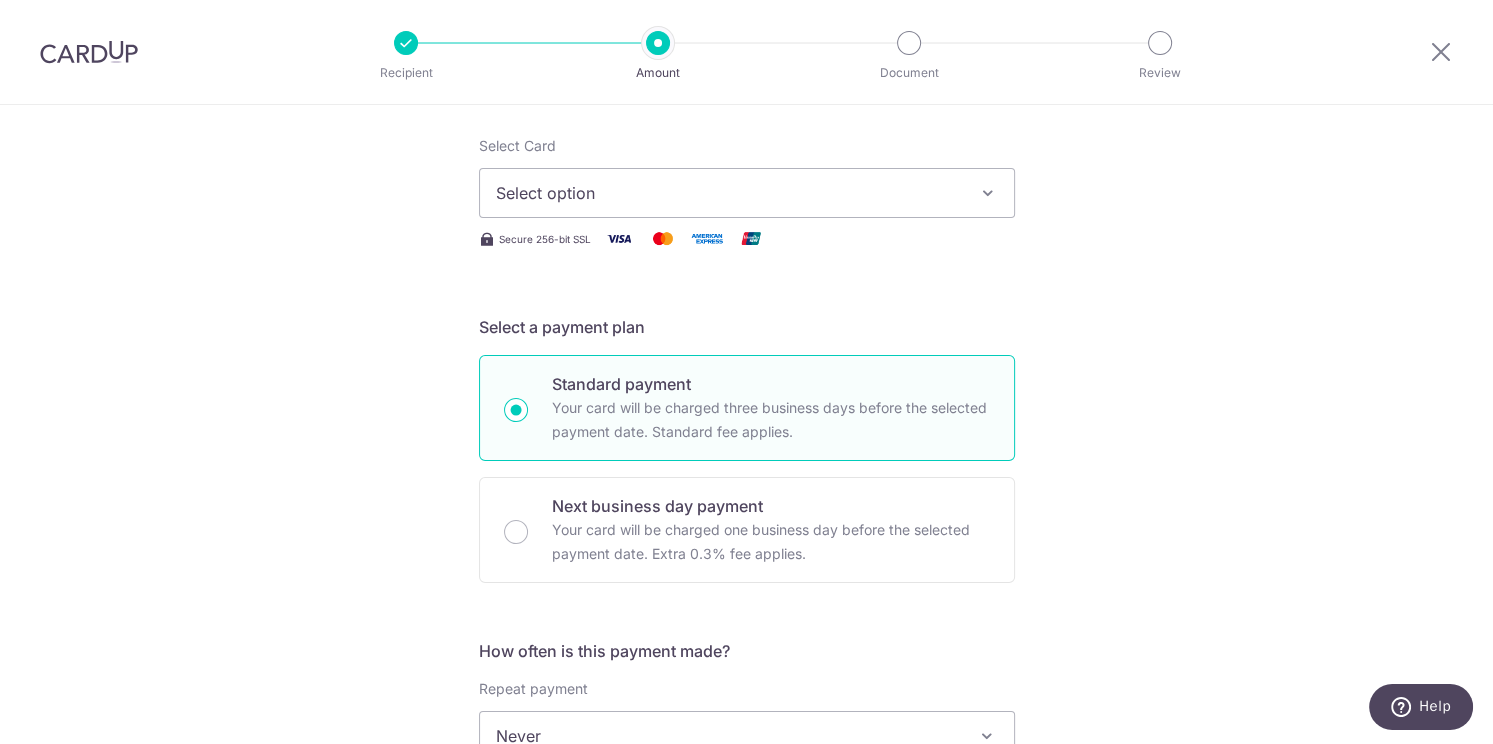 click on "Select option" at bounding box center (747, 193) 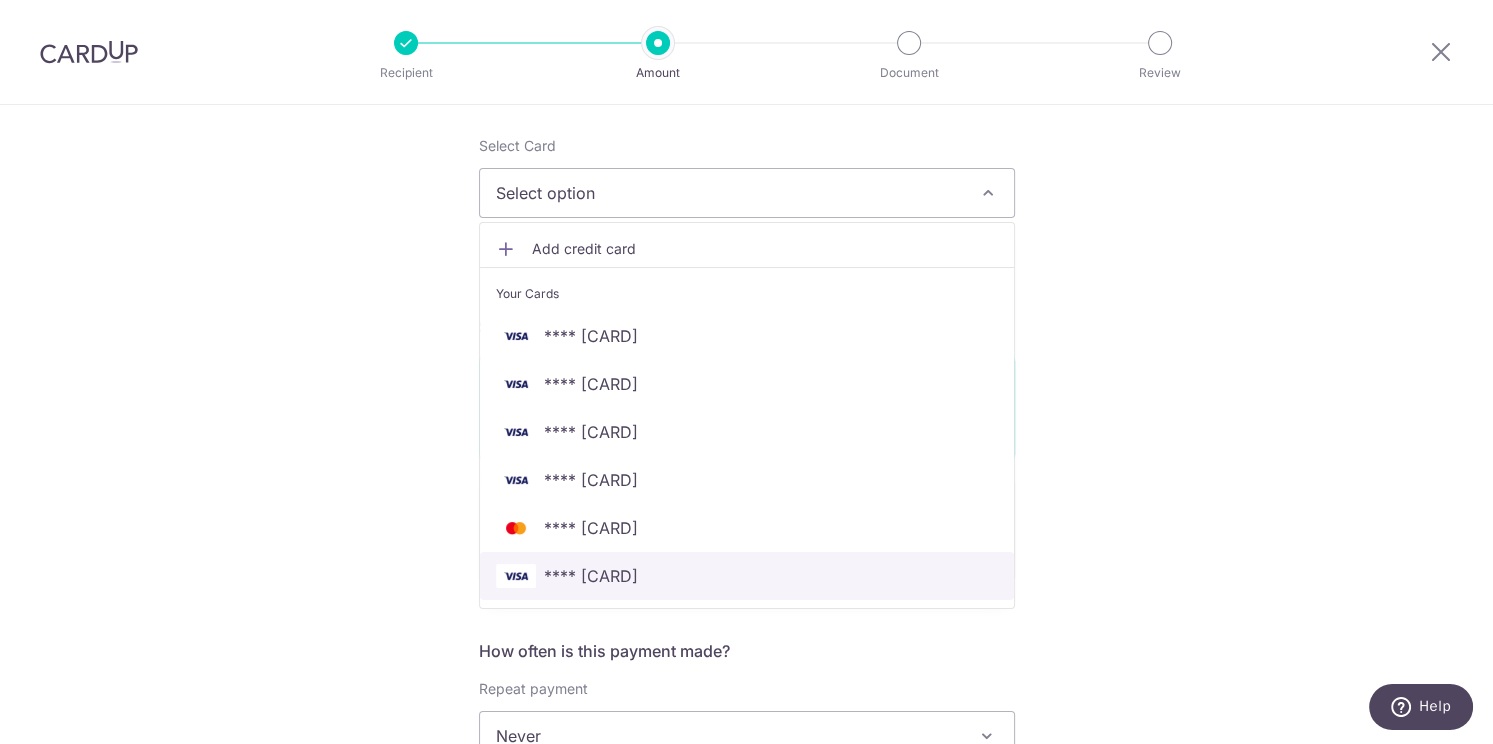 click on "**** 1878" at bounding box center (747, 576) 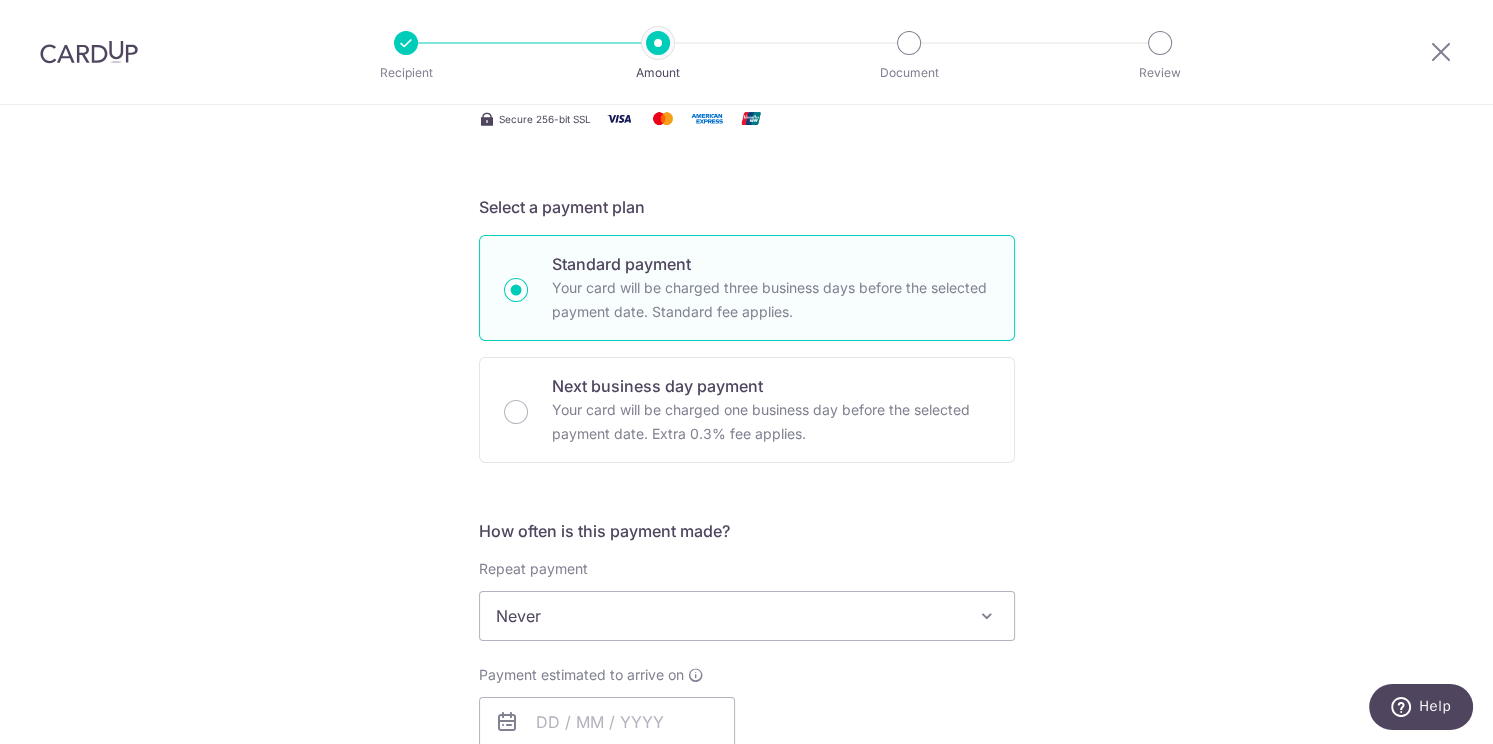 scroll, scrollTop: 480, scrollLeft: 0, axis: vertical 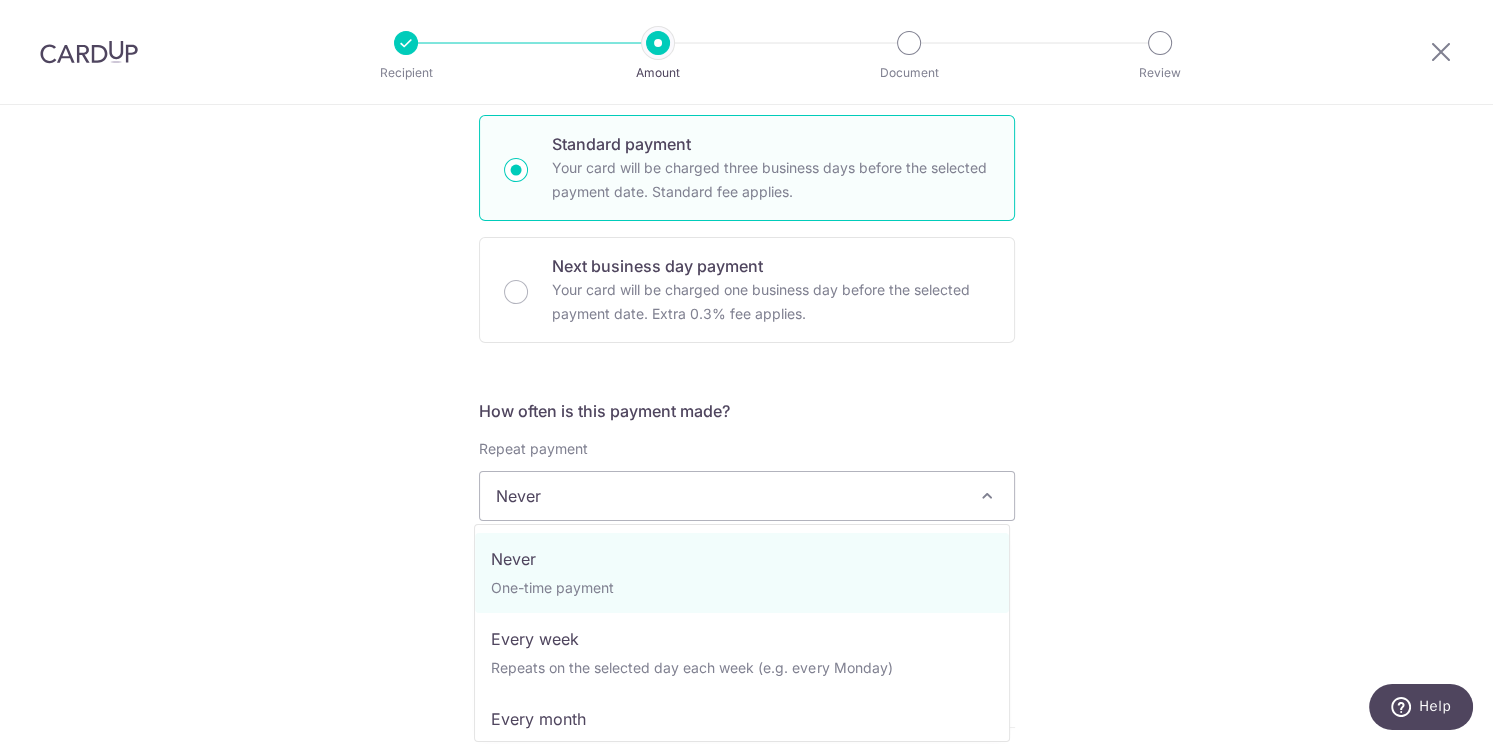 click on "Never" at bounding box center [747, 496] 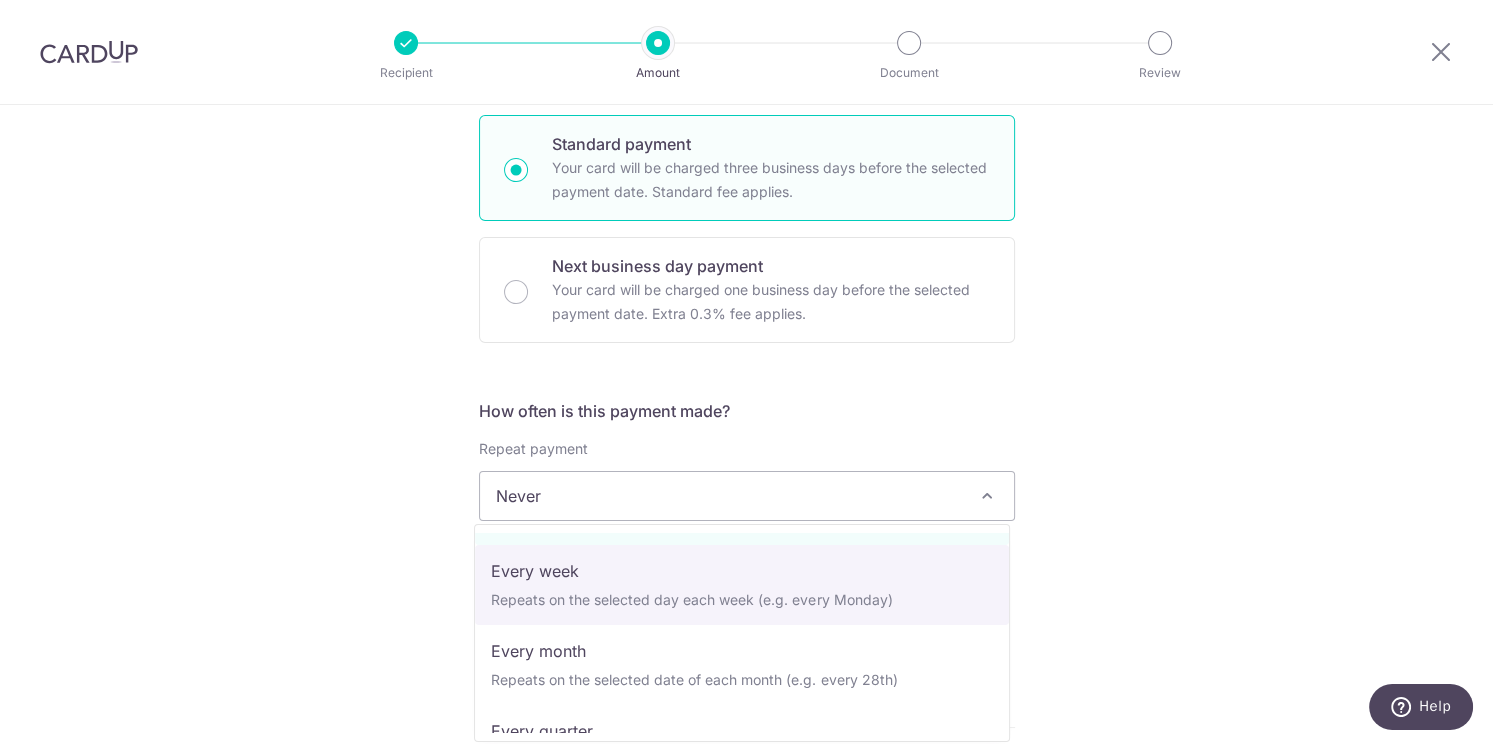 scroll, scrollTop: 160, scrollLeft: 0, axis: vertical 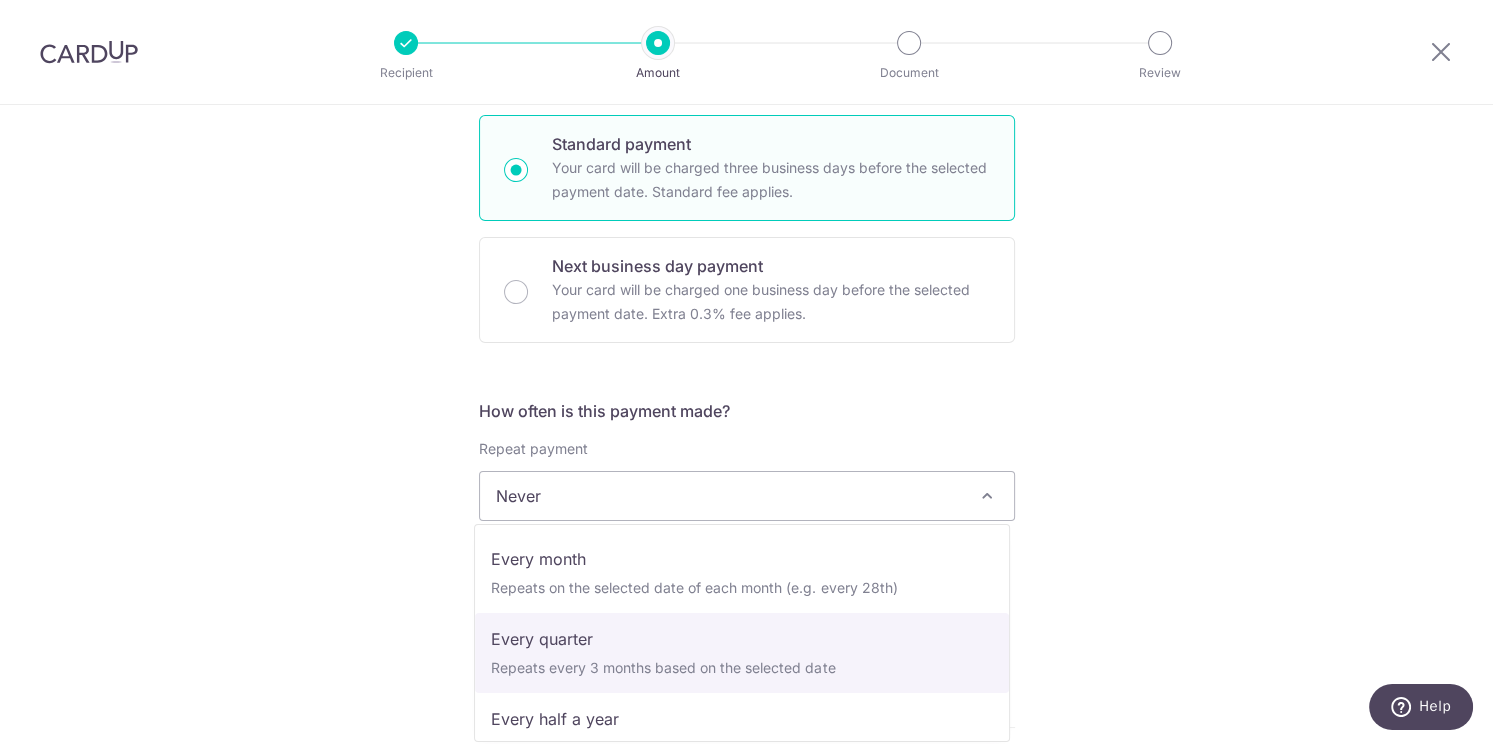 select on "4" 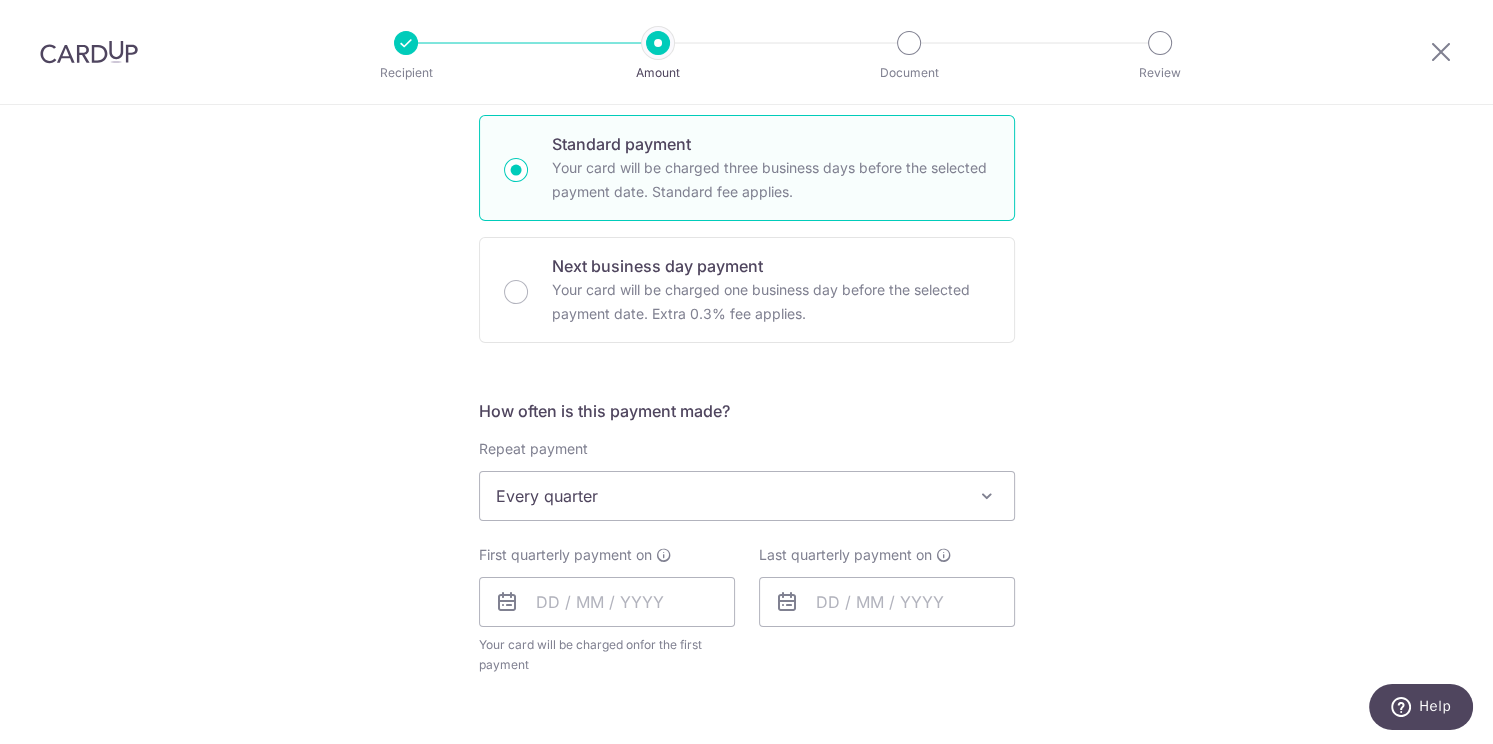 scroll, scrollTop: 720, scrollLeft: 0, axis: vertical 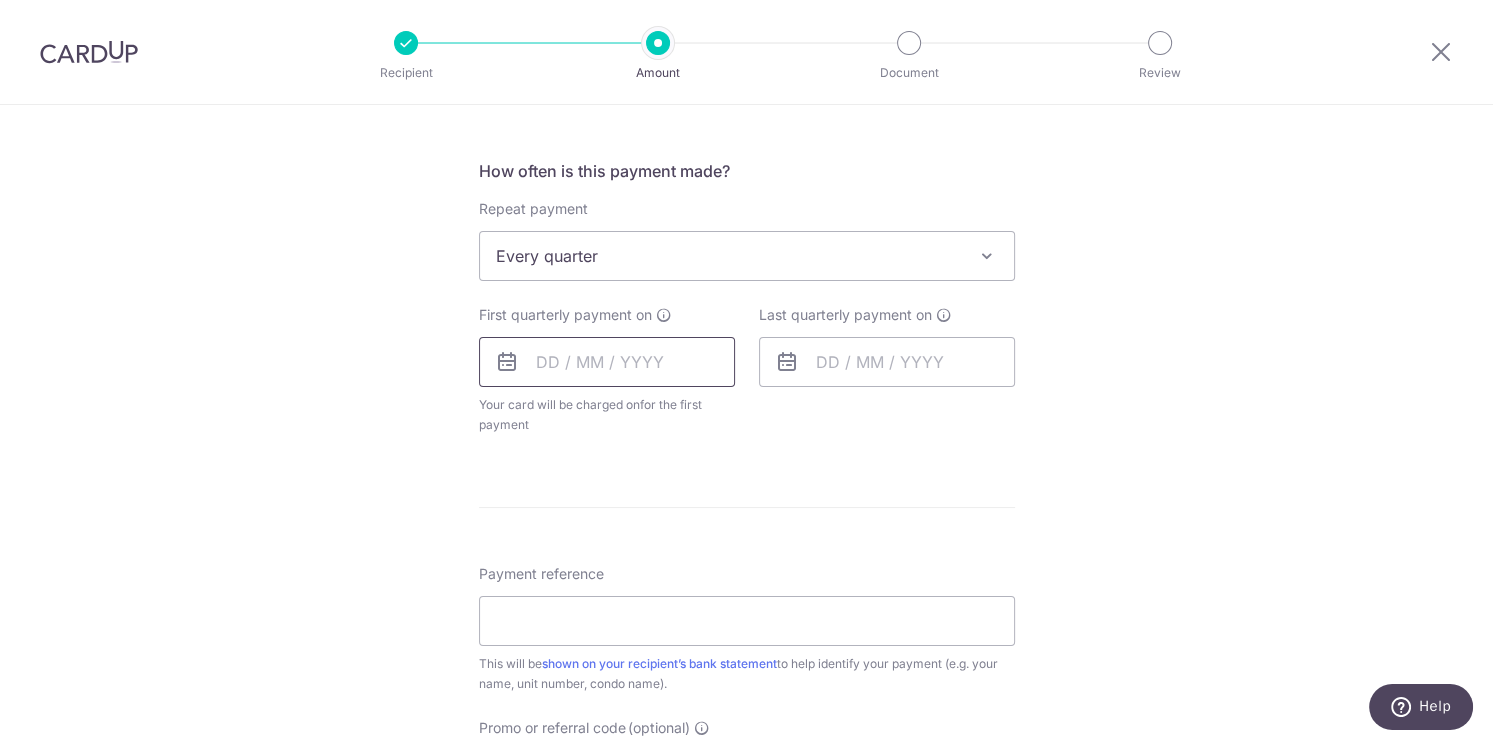 click at bounding box center (607, 362) 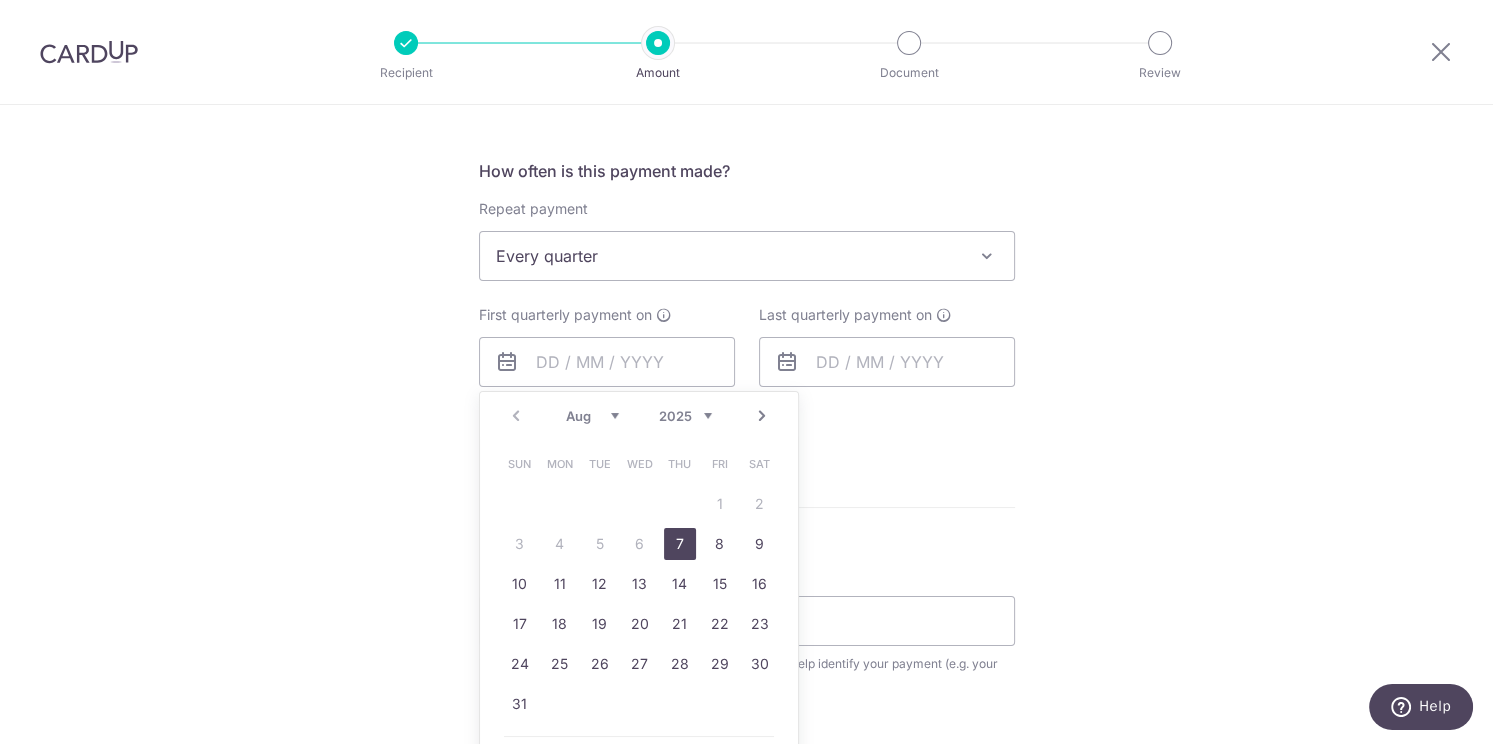 click on "7" at bounding box center (680, 544) 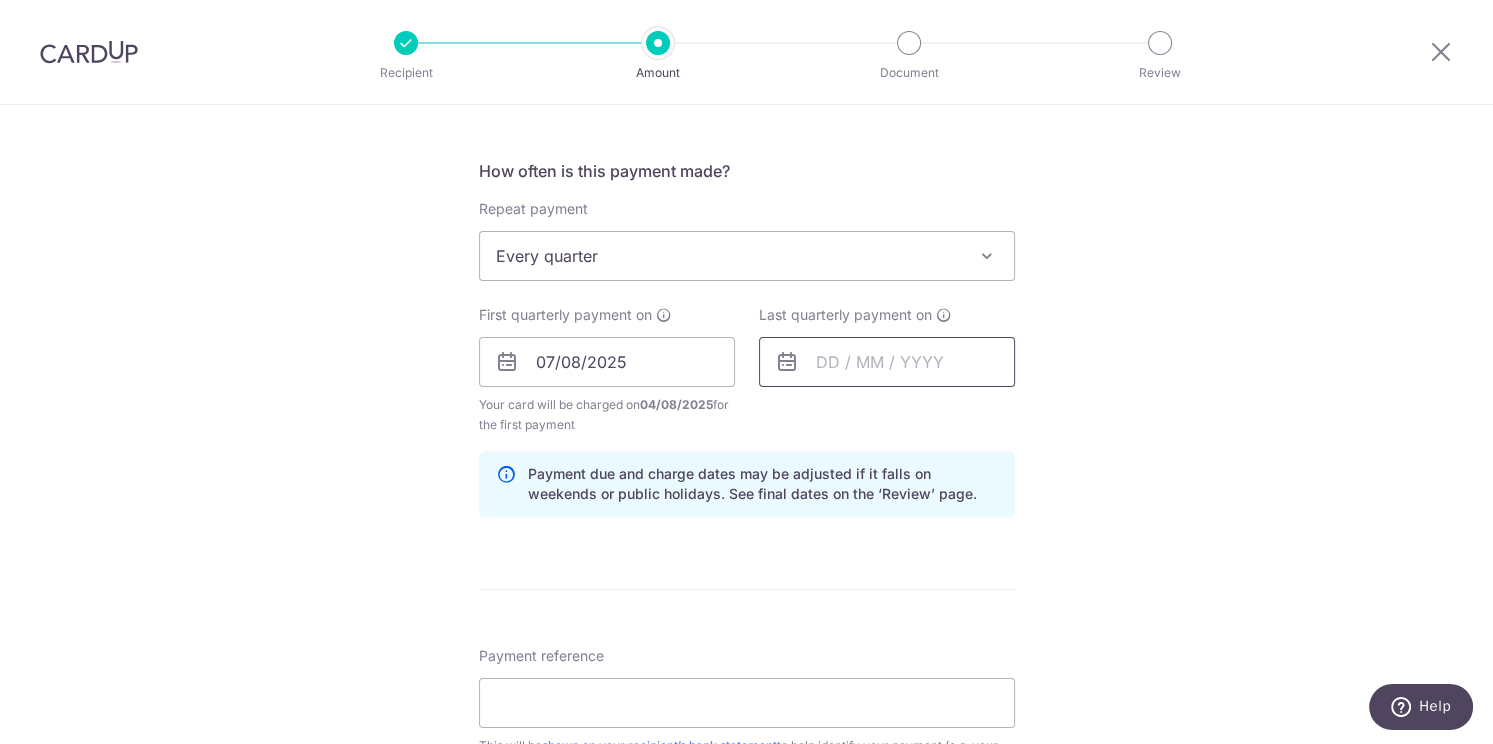 click at bounding box center (887, 362) 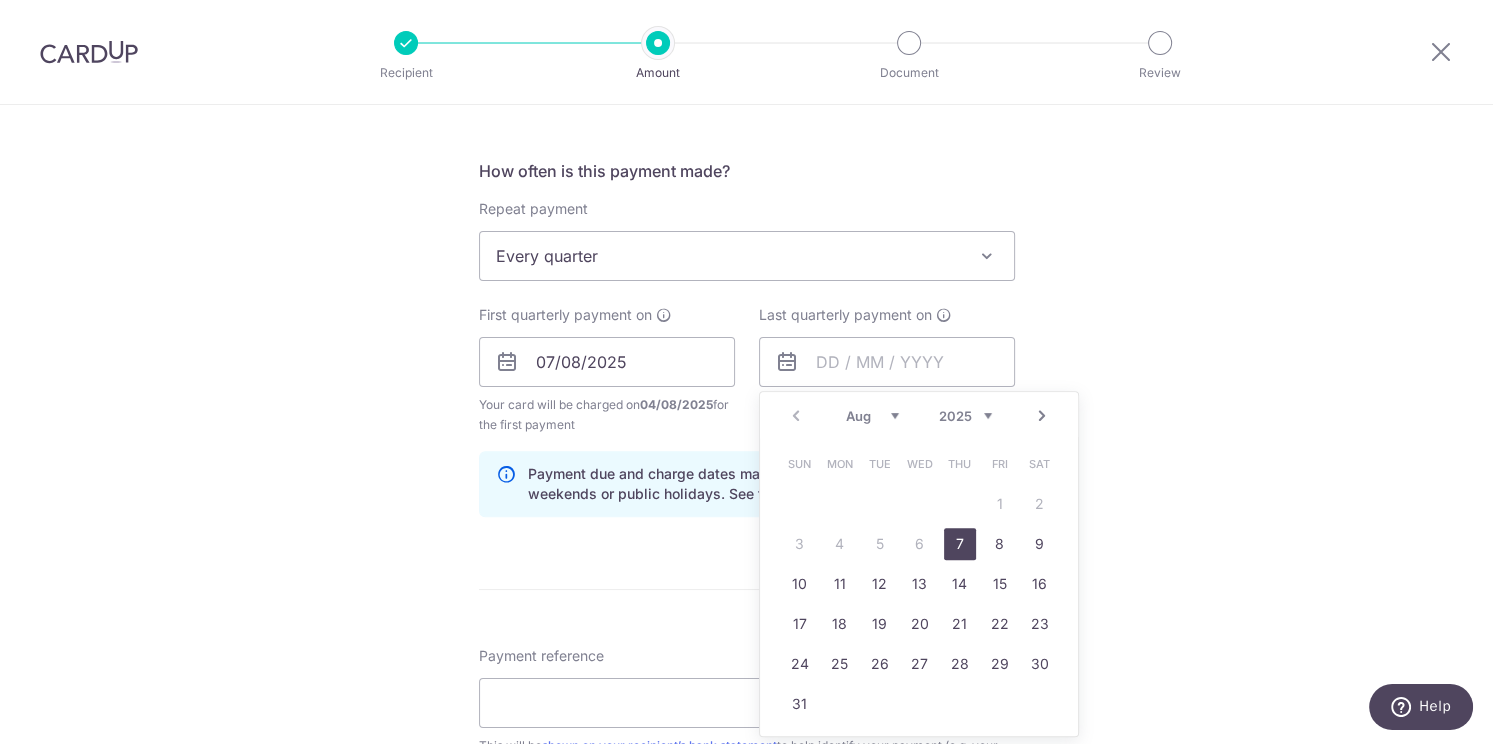 click on "Next" at bounding box center (1042, 416) 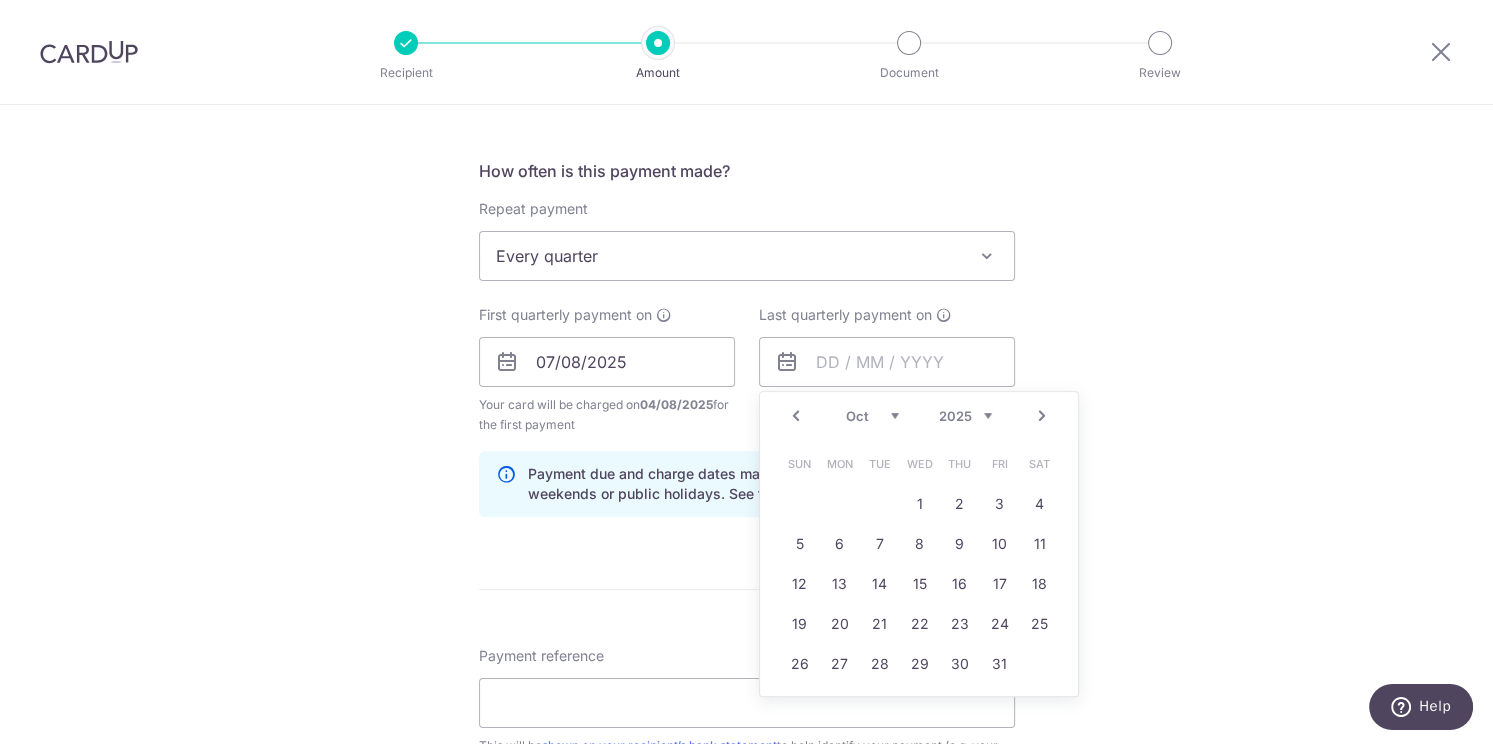 click on "Next" at bounding box center [1042, 416] 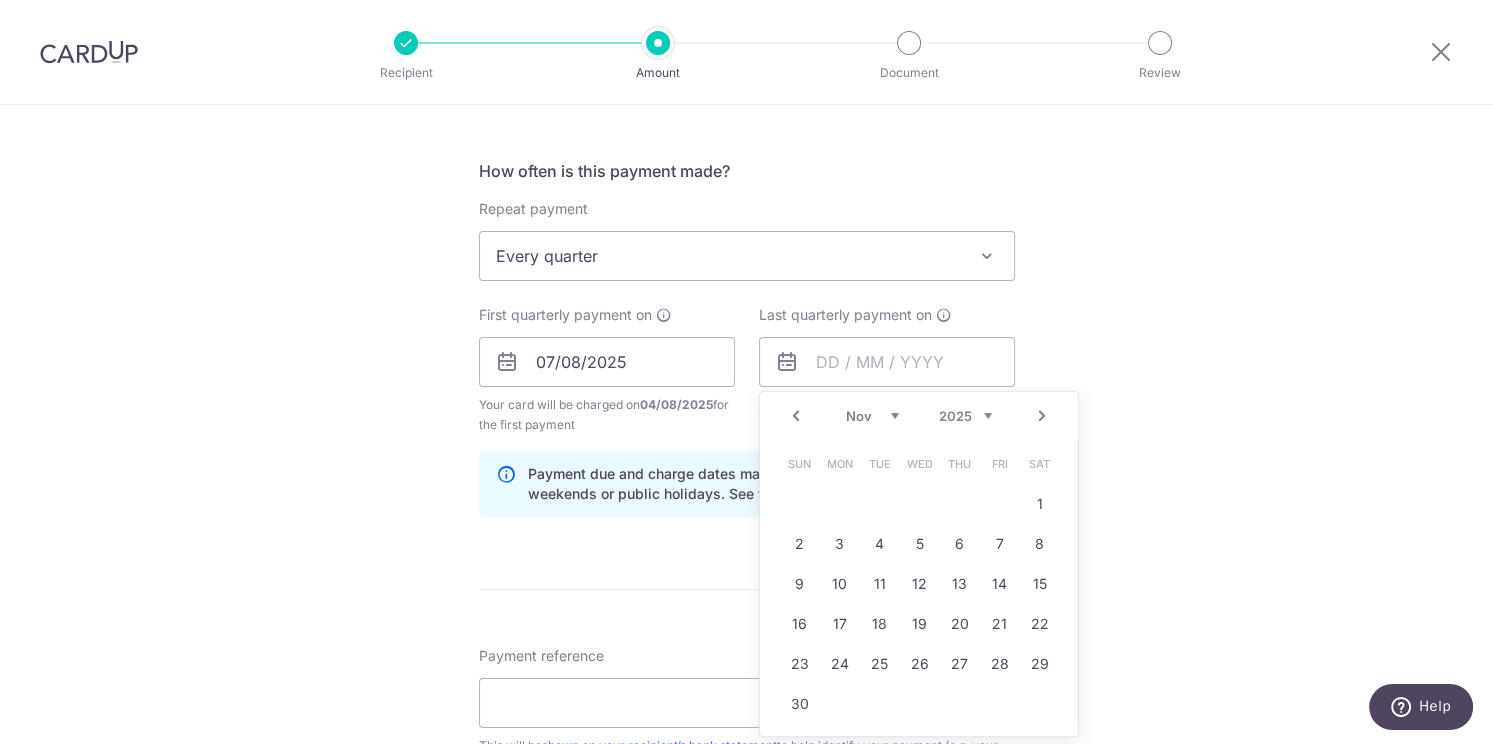 click on "Next" at bounding box center [1042, 416] 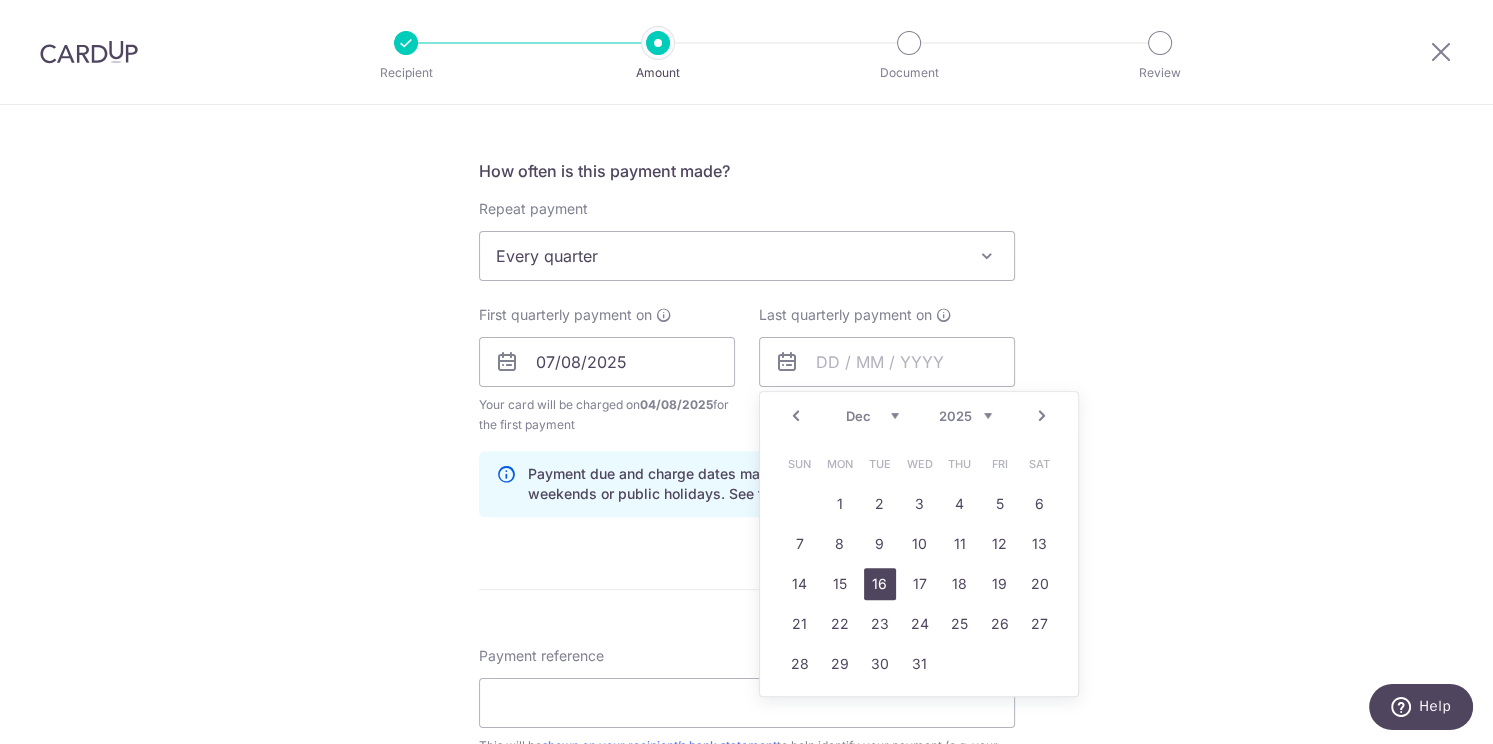 click on "16" at bounding box center (880, 584) 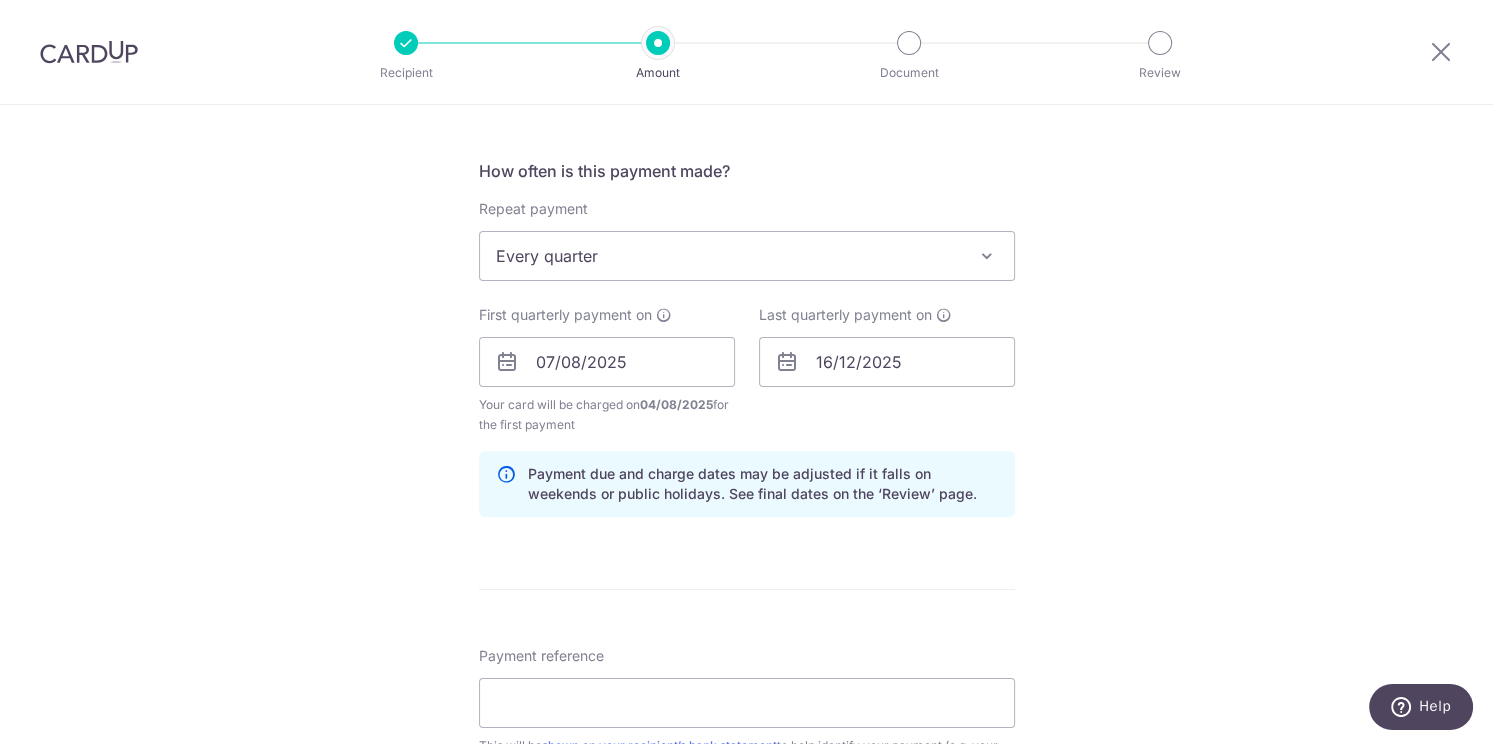 scroll, scrollTop: 1040, scrollLeft: 0, axis: vertical 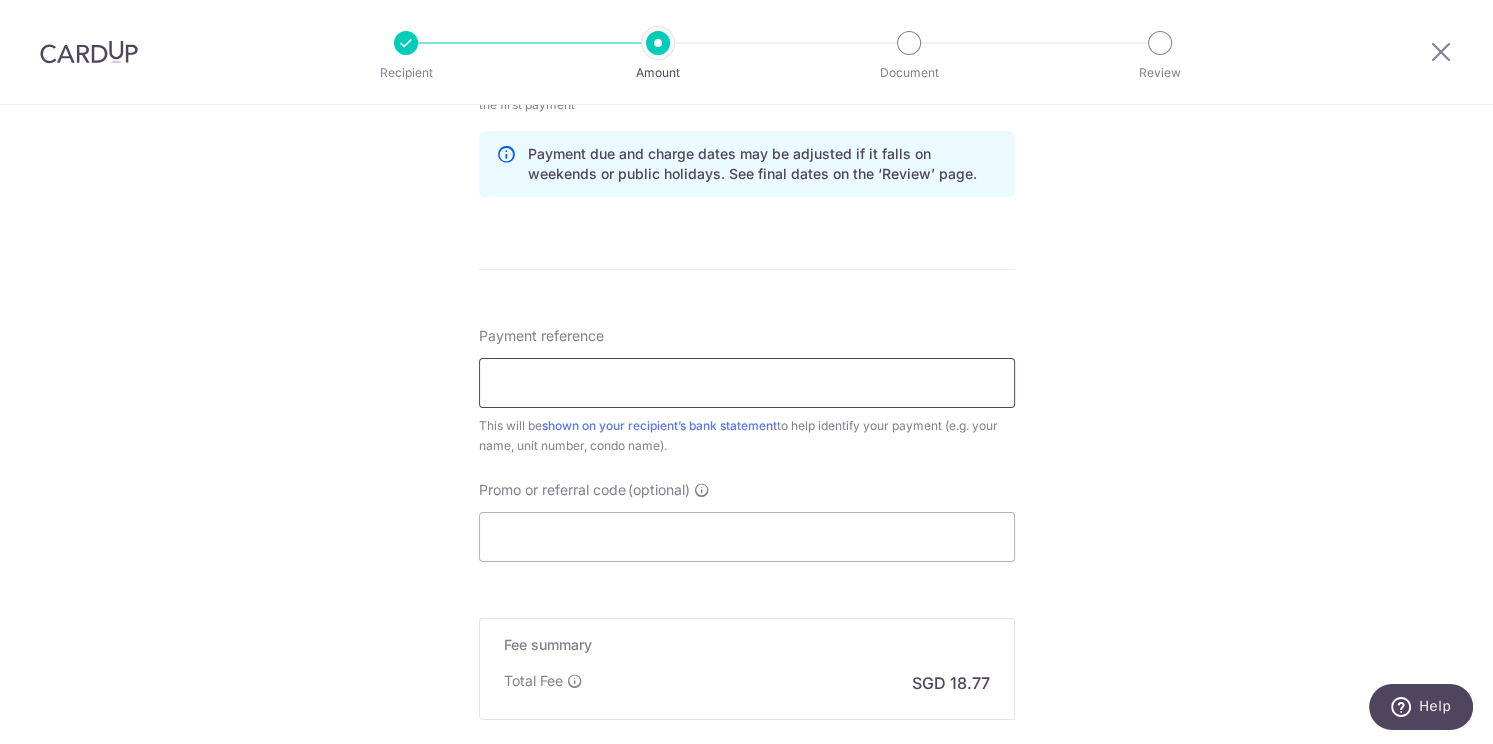 click on "Payment reference" at bounding box center (747, 383) 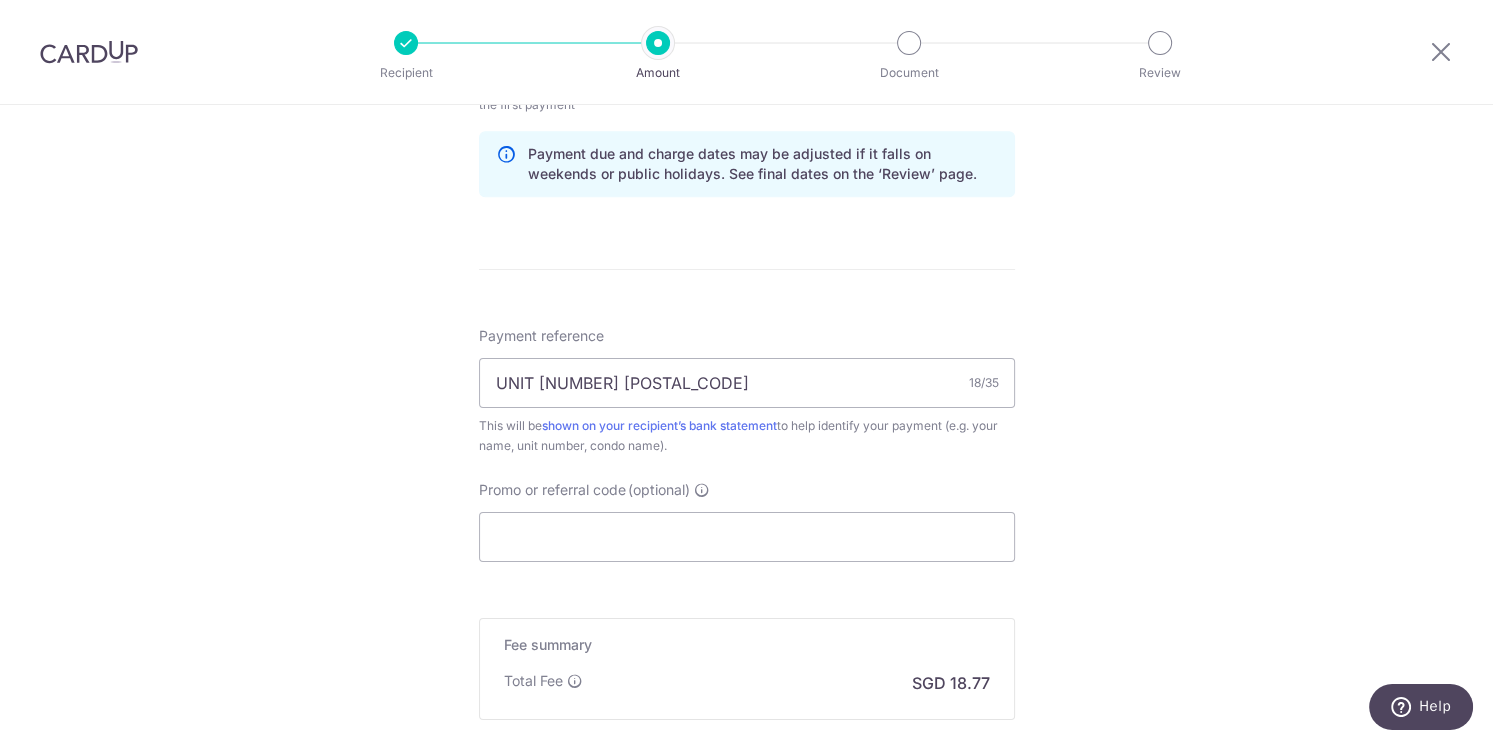 click on "Tell us more about your payment
Enter payment amount
SGD
722.02
722.02
Select Card
**** 1878
Add credit card
Your Cards
**** 9188
**** 5248
**** 9675
**** 3002
**** 2217
**** 1878
Secure 256-bit SSL
Text" at bounding box center [746, 20] 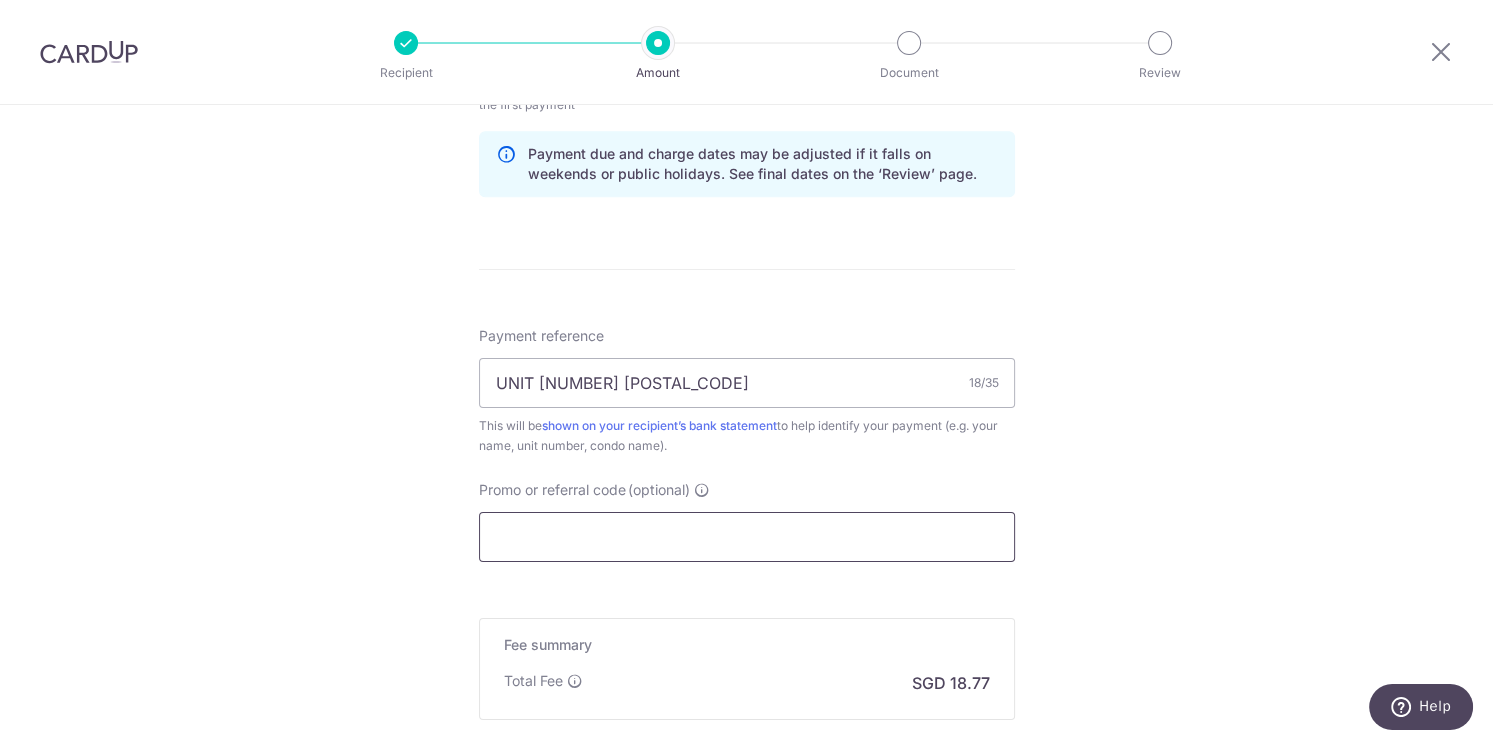 click on "Promo or referral code
(optional)" at bounding box center (747, 537) 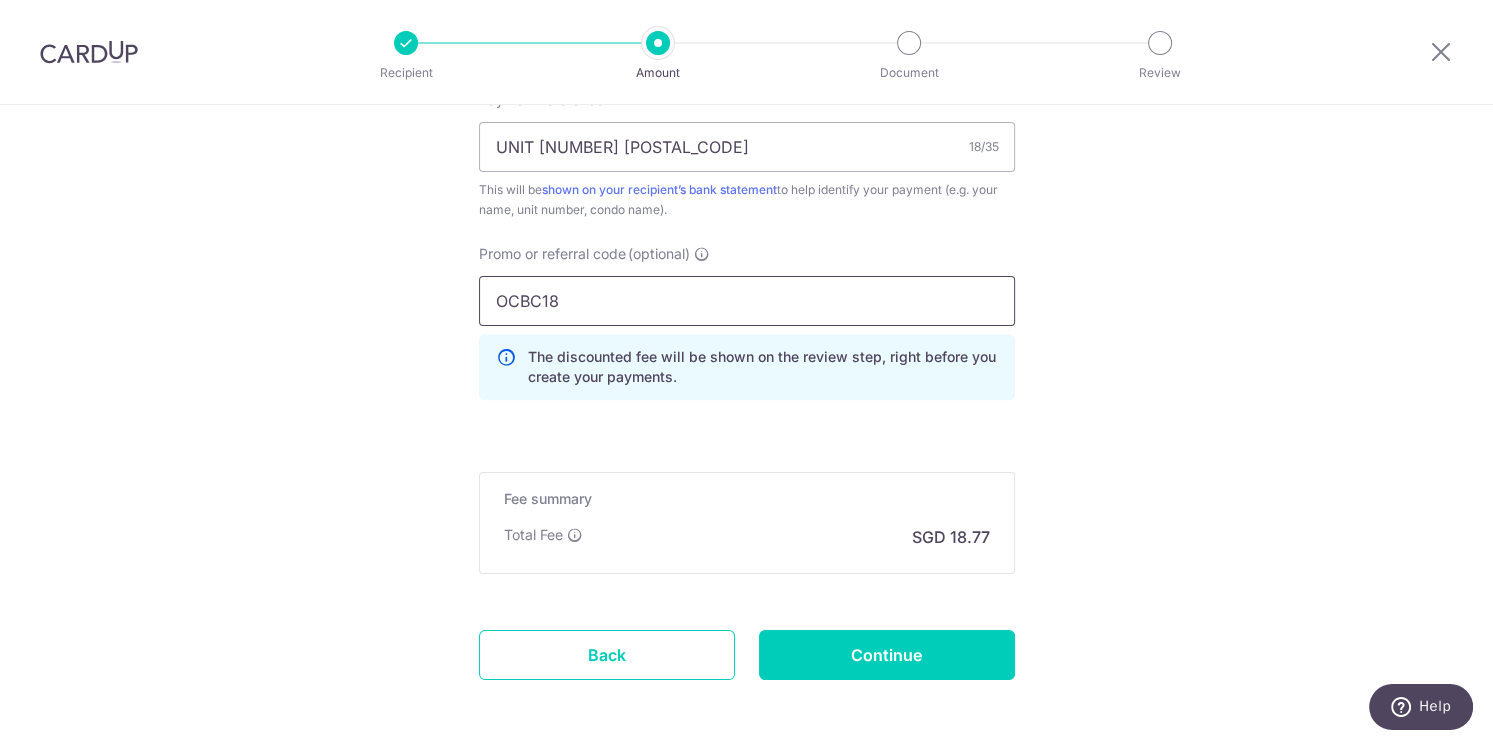 scroll, scrollTop: 1280, scrollLeft: 0, axis: vertical 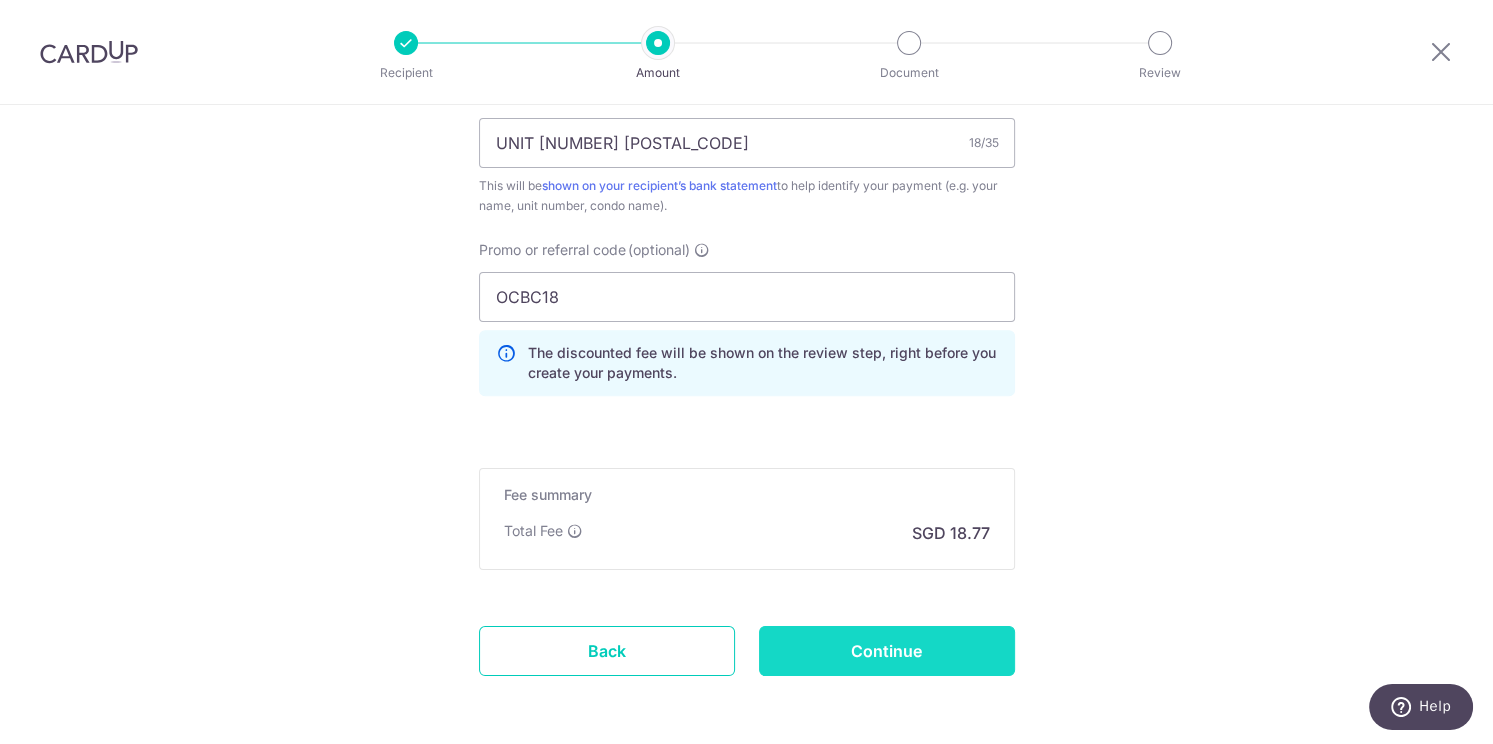 click on "Continue" at bounding box center (887, 651) 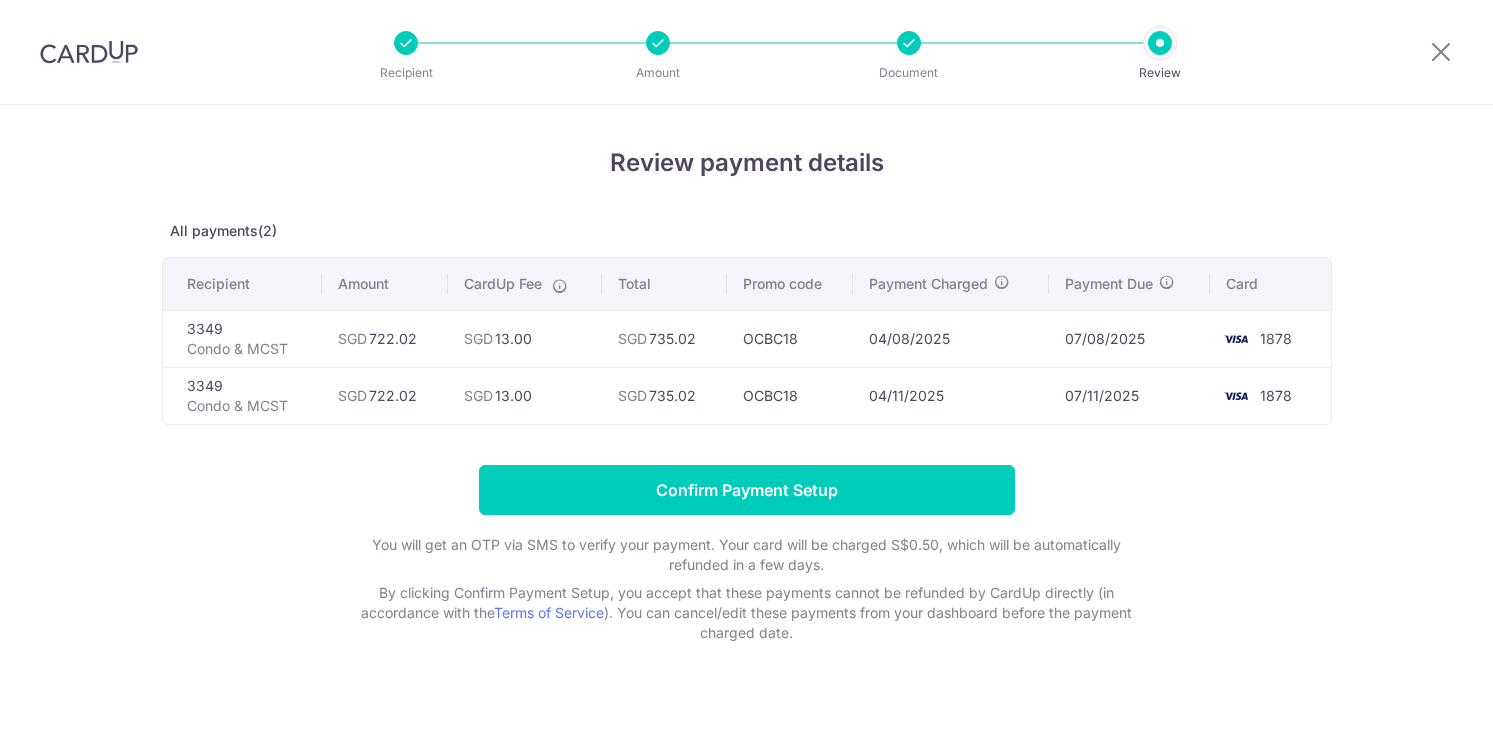 scroll, scrollTop: 0, scrollLeft: 0, axis: both 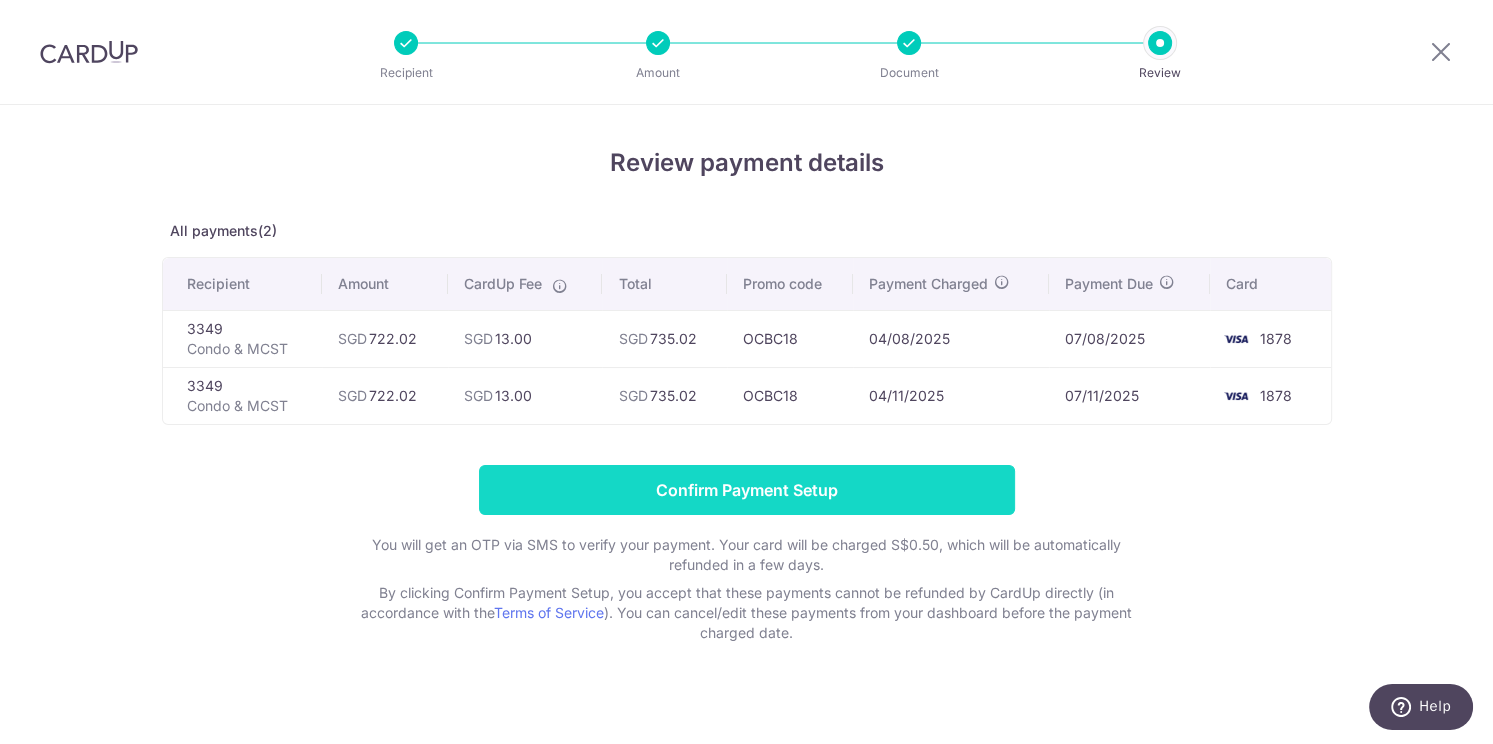 click on "Confirm Payment Setup" at bounding box center [747, 490] 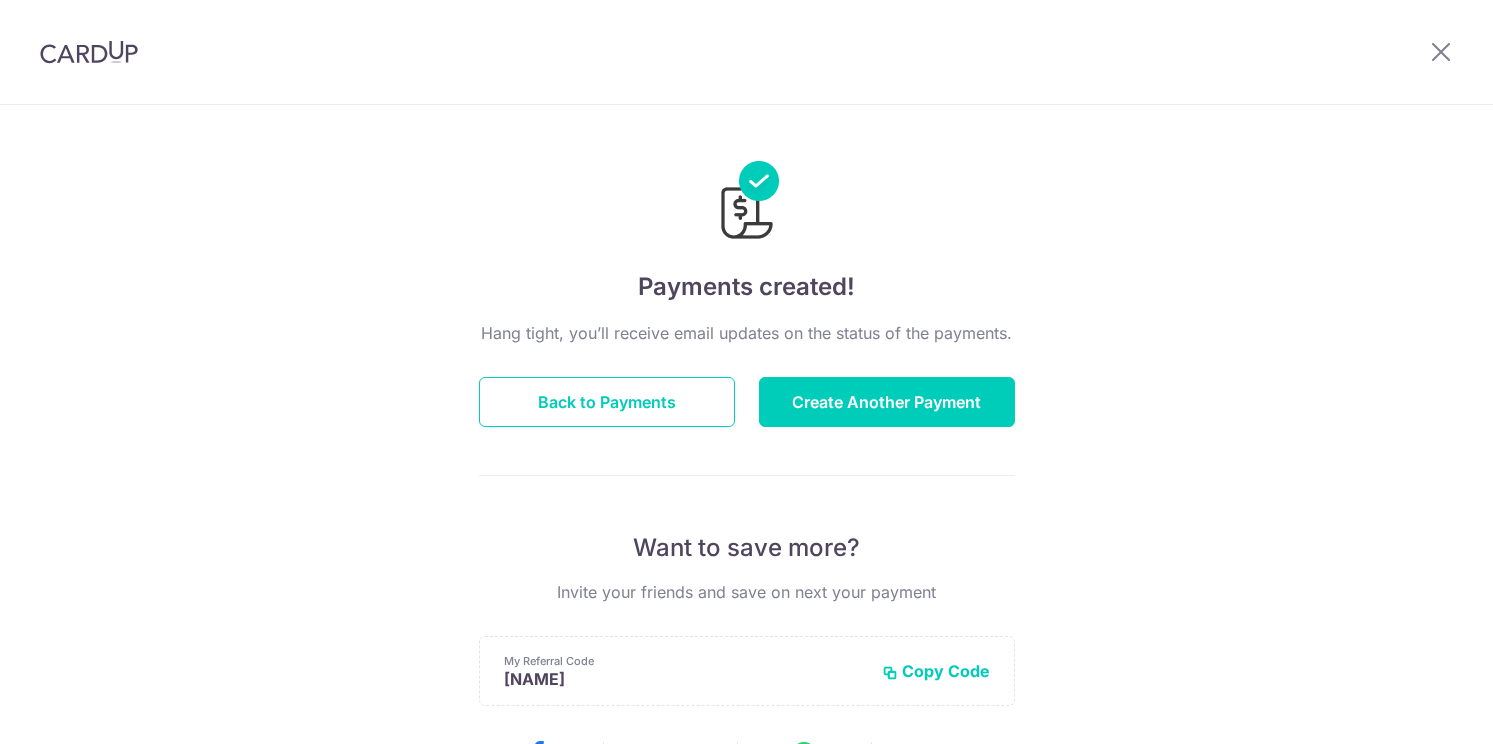 scroll, scrollTop: 0, scrollLeft: 0, axis: both 